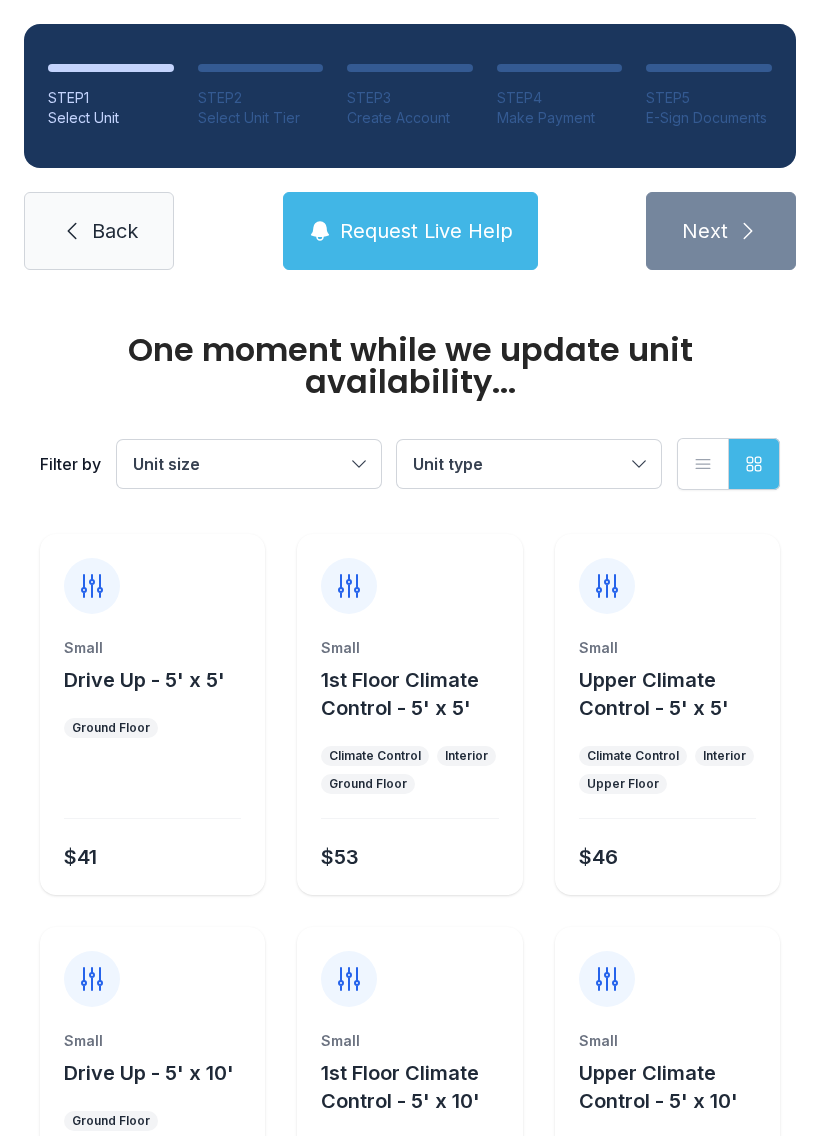 scroll, scrollTop: 0, scrollLeft: 0, axis: both 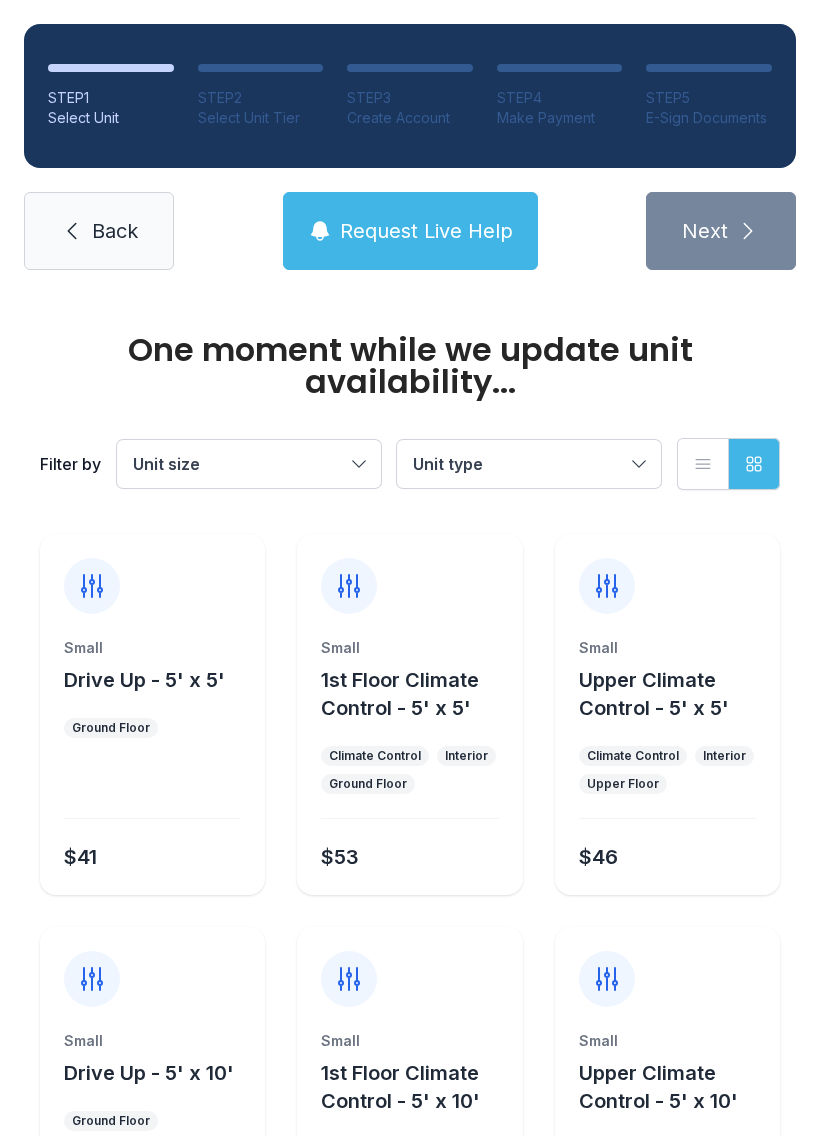 click on "Unit size" at bounding box center (239, 464) 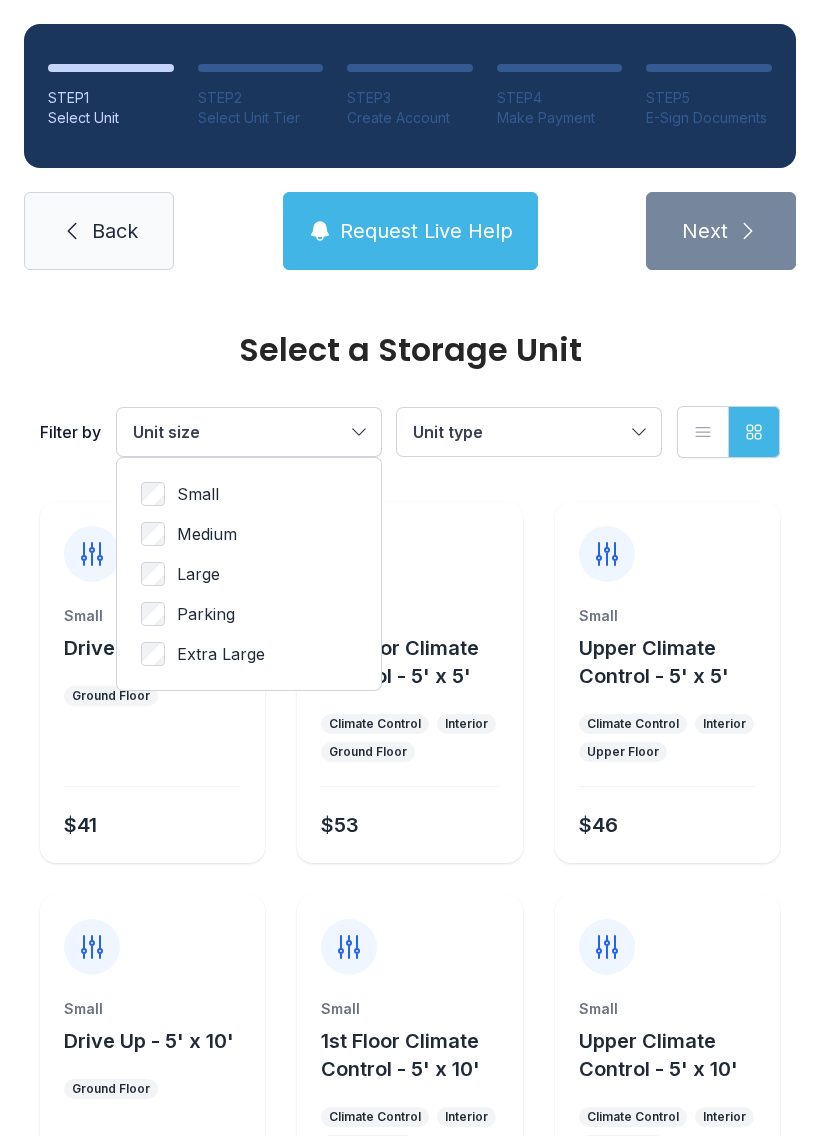click on "Small" at bounding box center [249, 494] 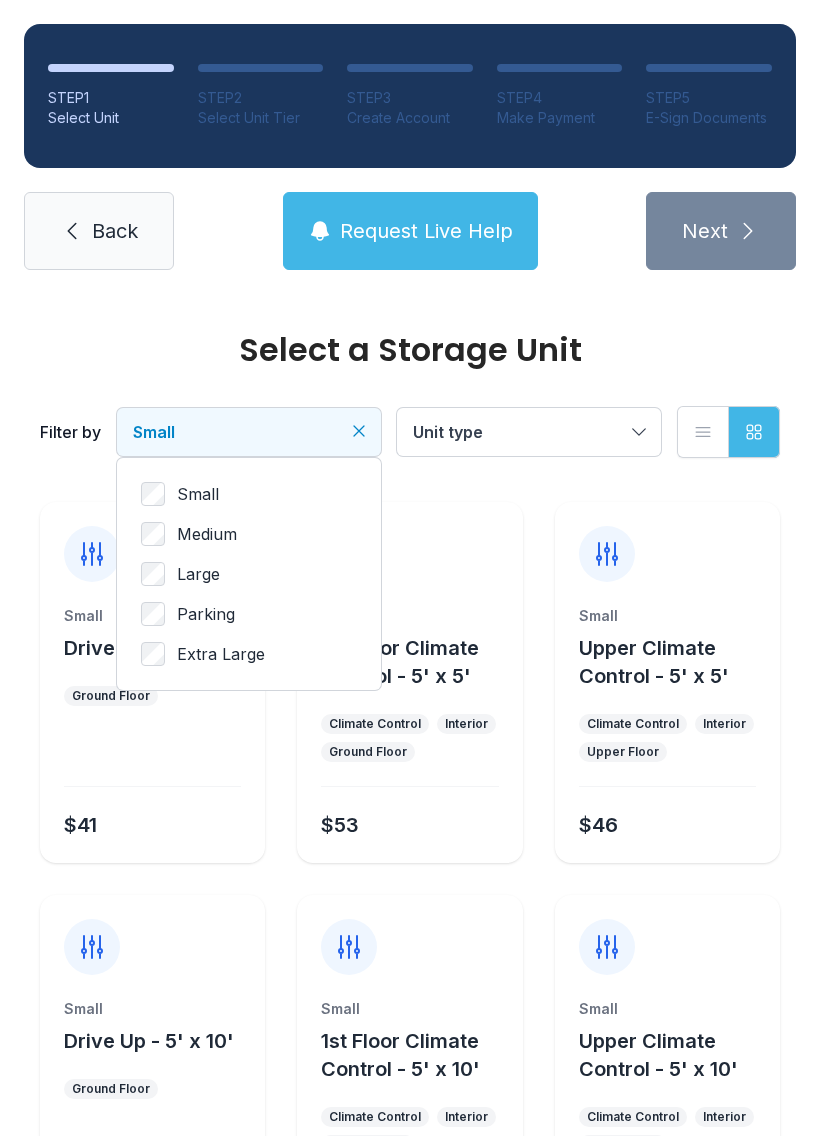 click on "Small" at bounding box center (249, 432) 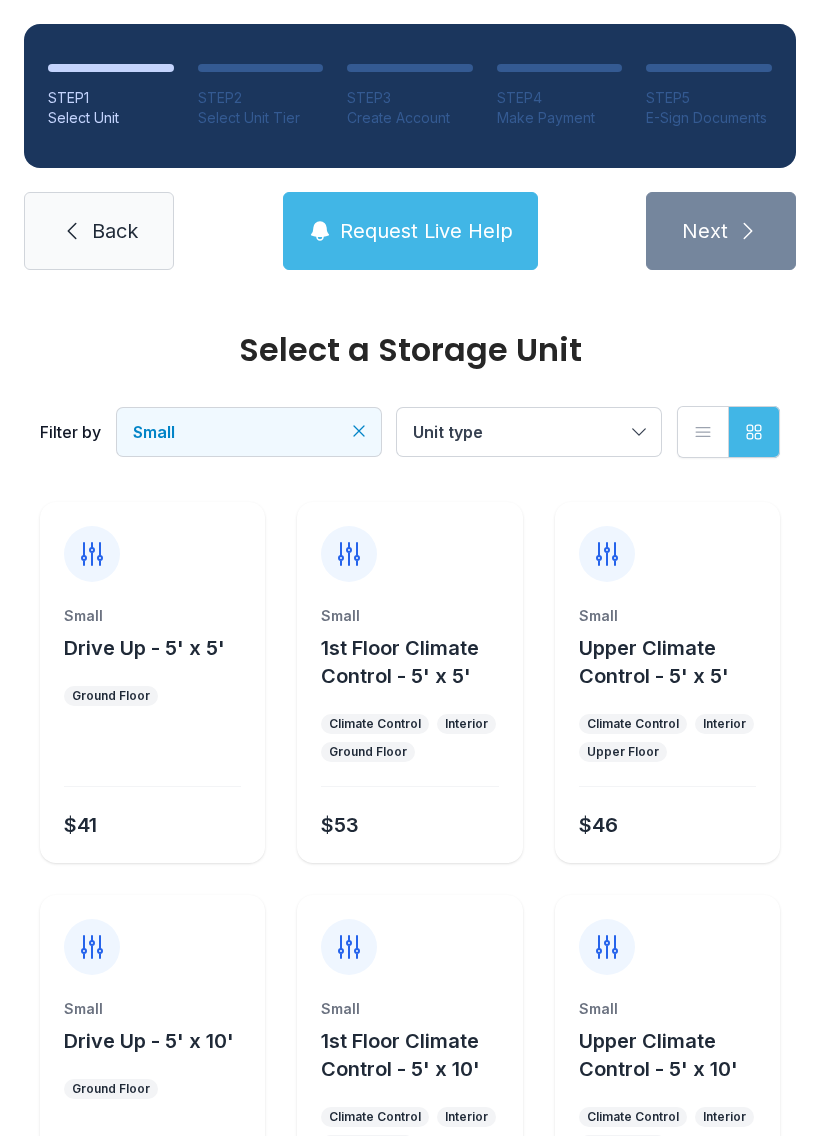 click on "Small" at bounding box center [249, 432] 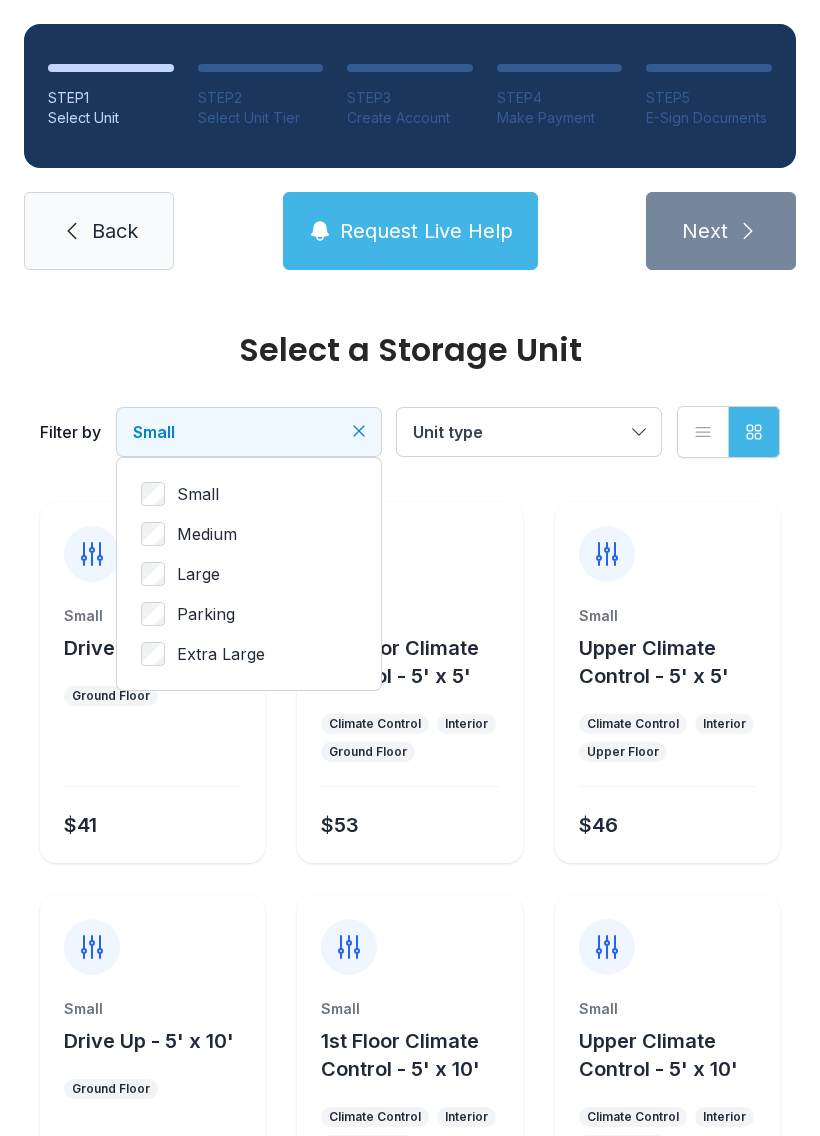 click on "Medium" at bounding box center (207, 534) 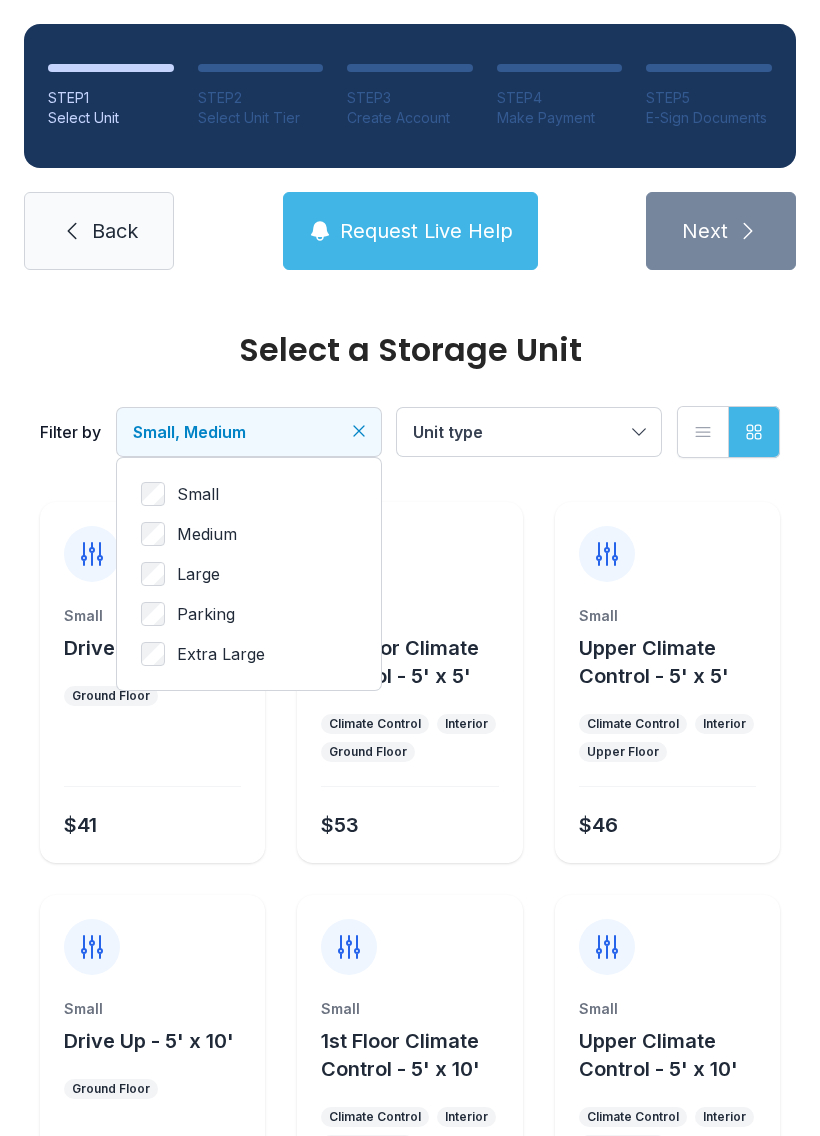 click on "Small" at bounding box center [198, 494] 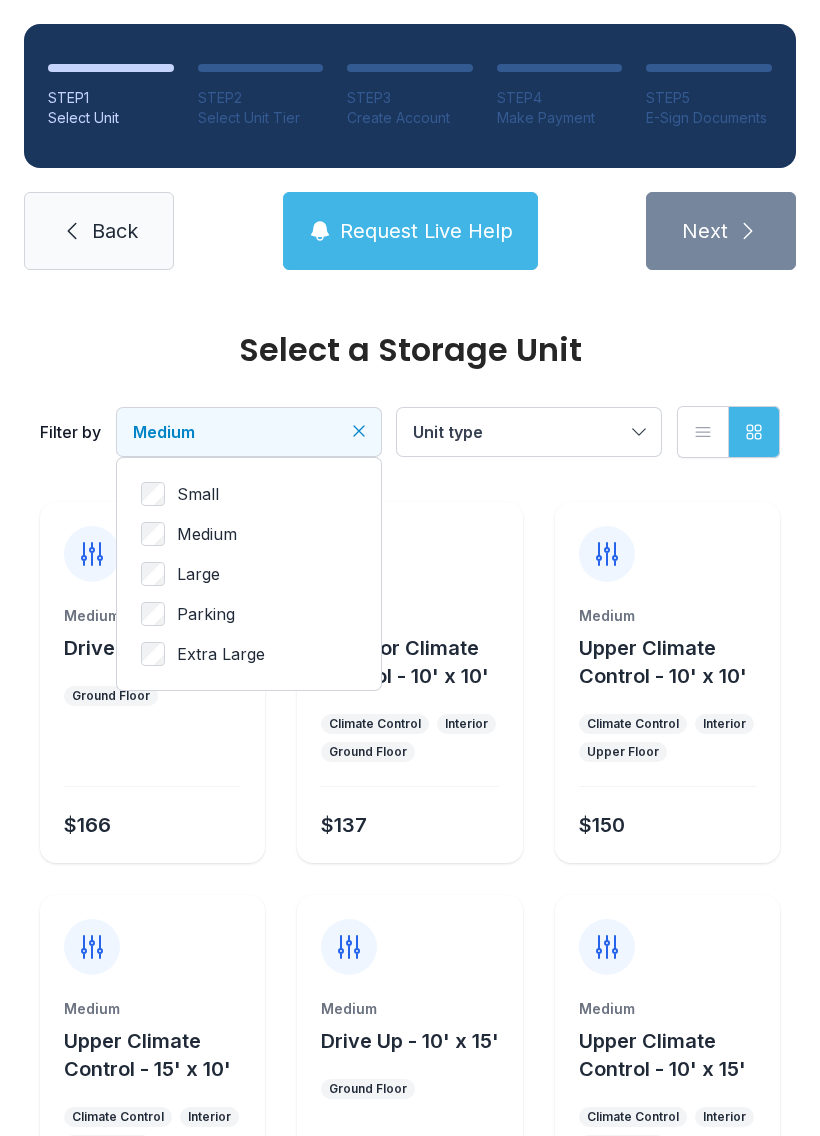 click on "Medium" at bounding box center (207, 534) 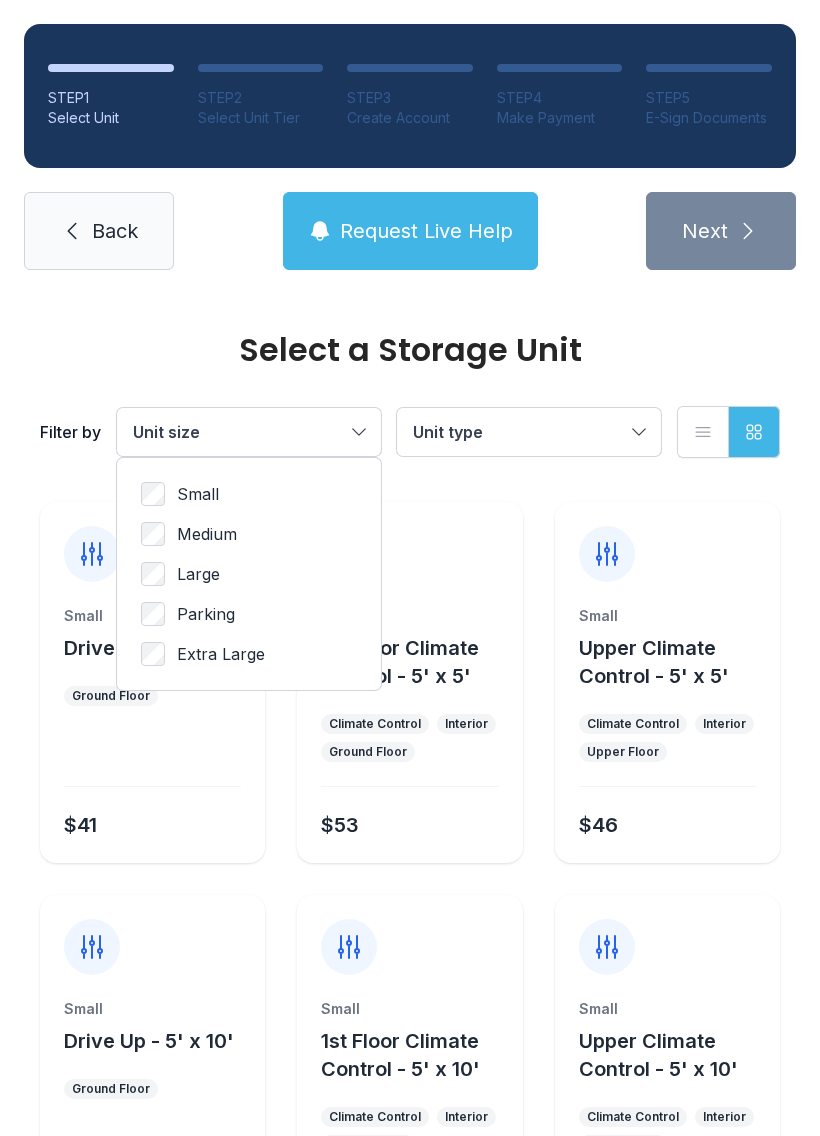 click on "Large" at bounding box center (198, 574) 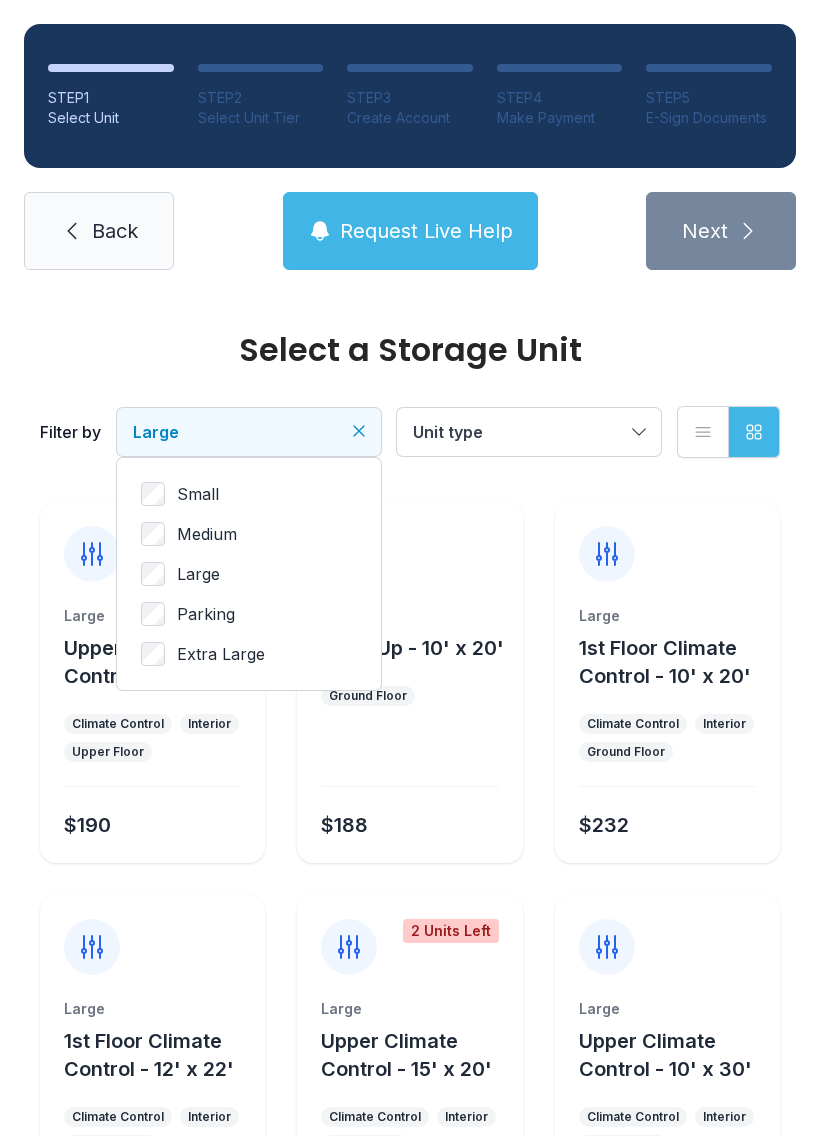 click on "Large" at bounding box center [239, 432] 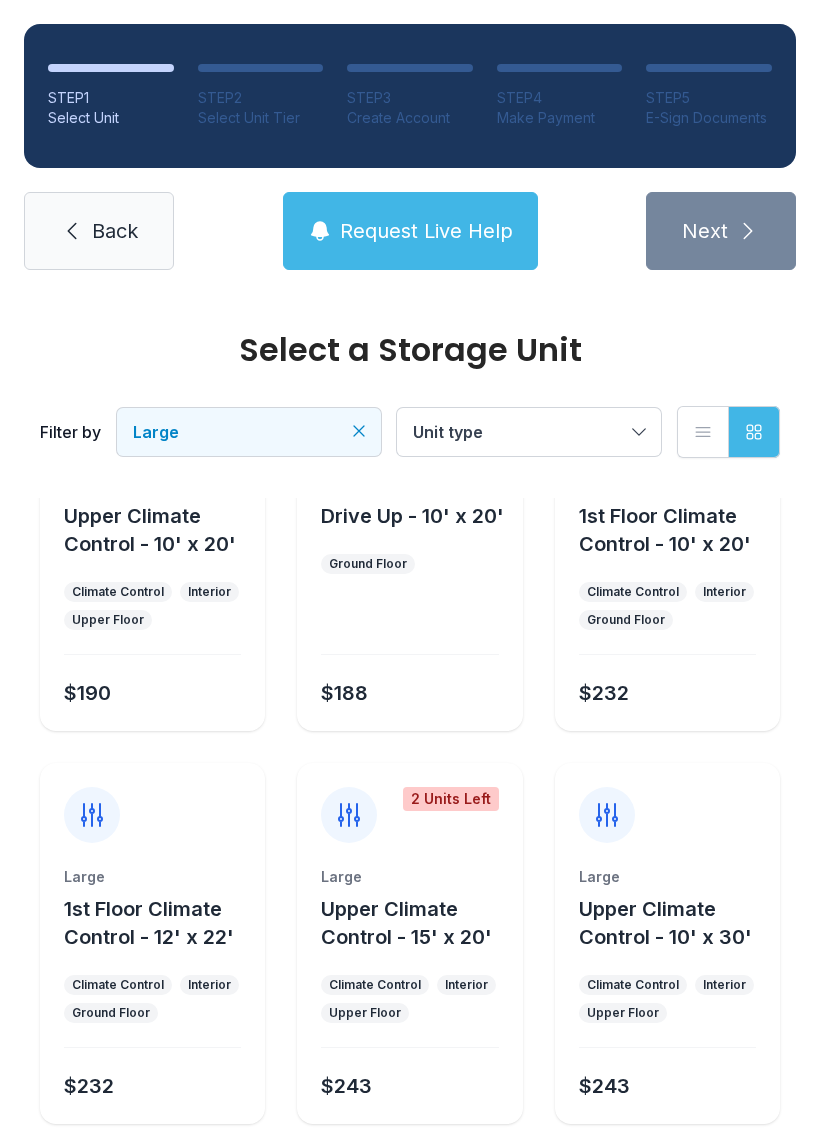 scroll, scrollTop: 135, scrollLeft: 0, axis: vertical 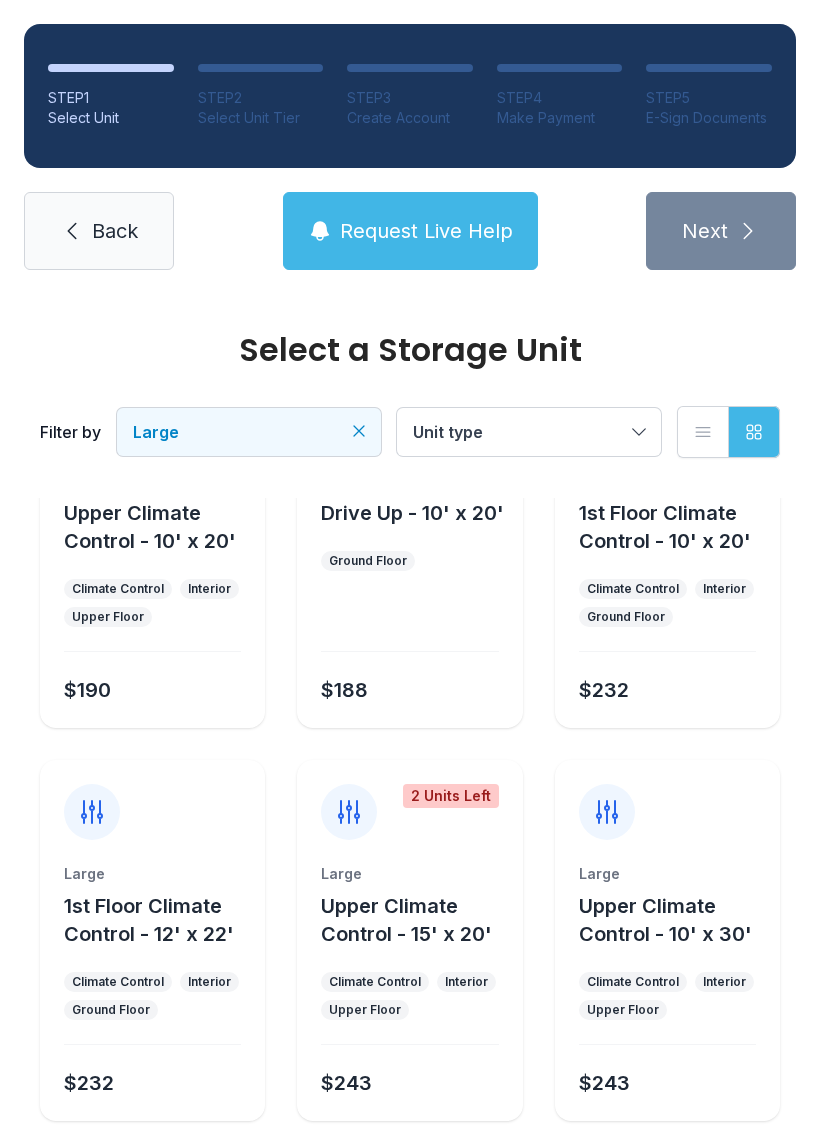 click on "Large Upper Climate Control - 10' x 20' Climate Control Interior Upper Floor $190" at bounding box center [152, 599] 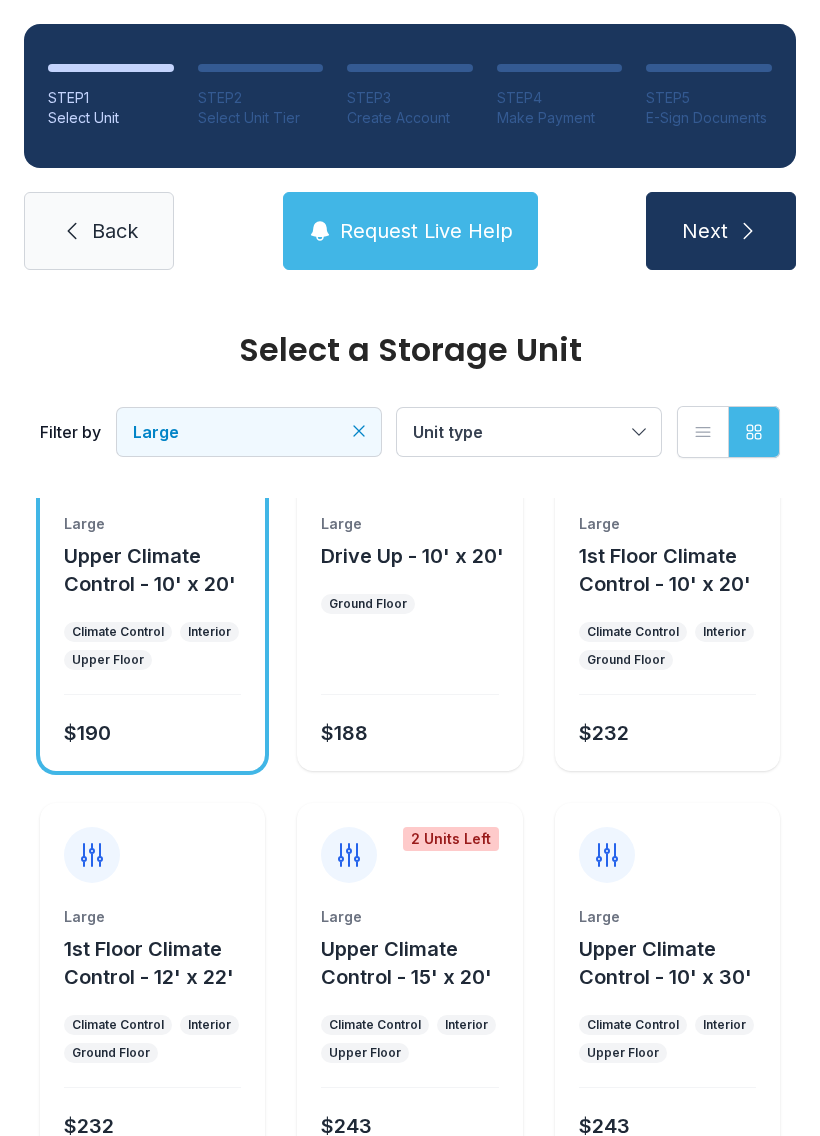 scroll, scrollTop: 95, scrollLeft: 0, axis: vertical 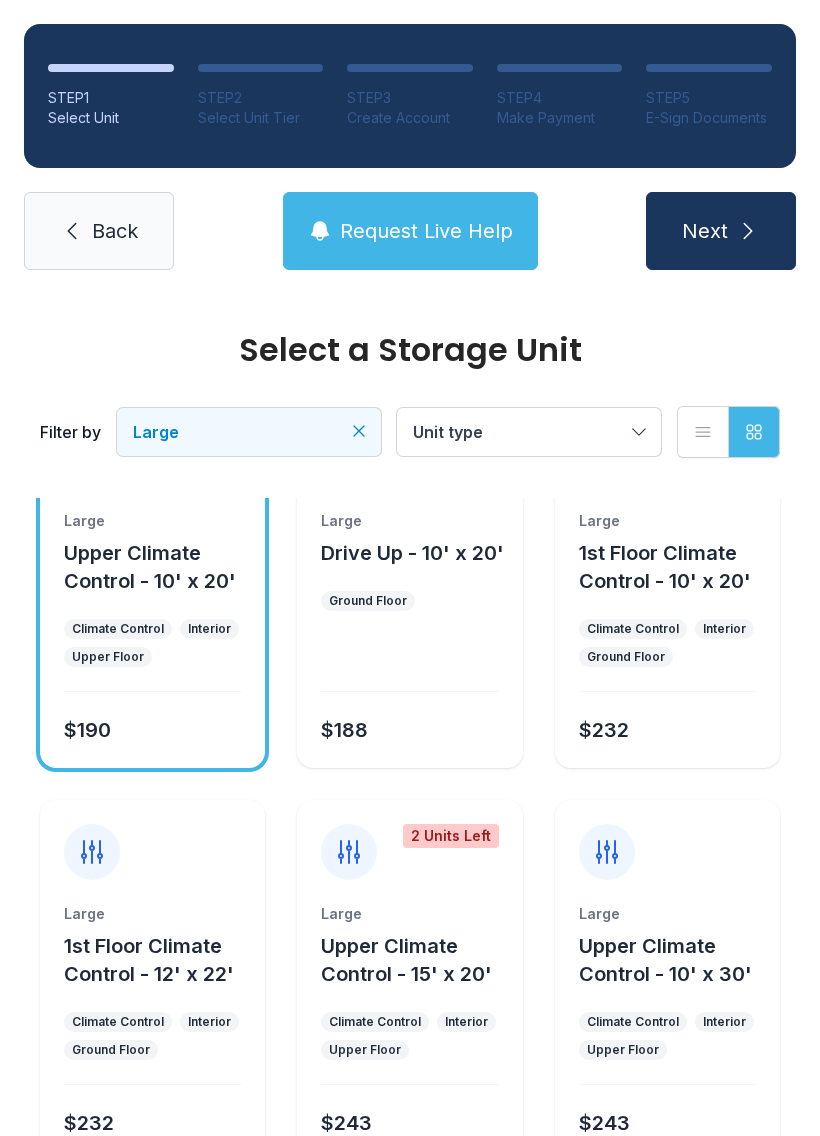 click on "Unit type" at bounding box center [529, 432] 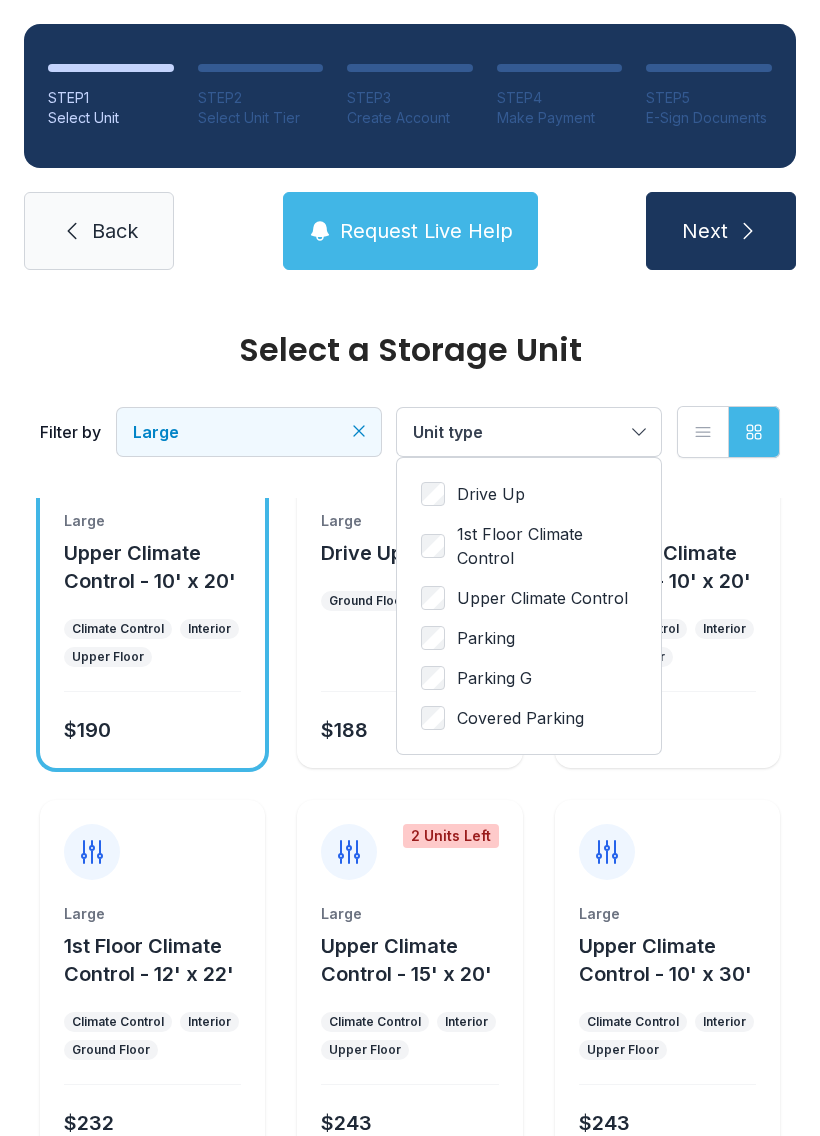 scroll, scrollTop: 0, scrollLeft: 0, axis: both 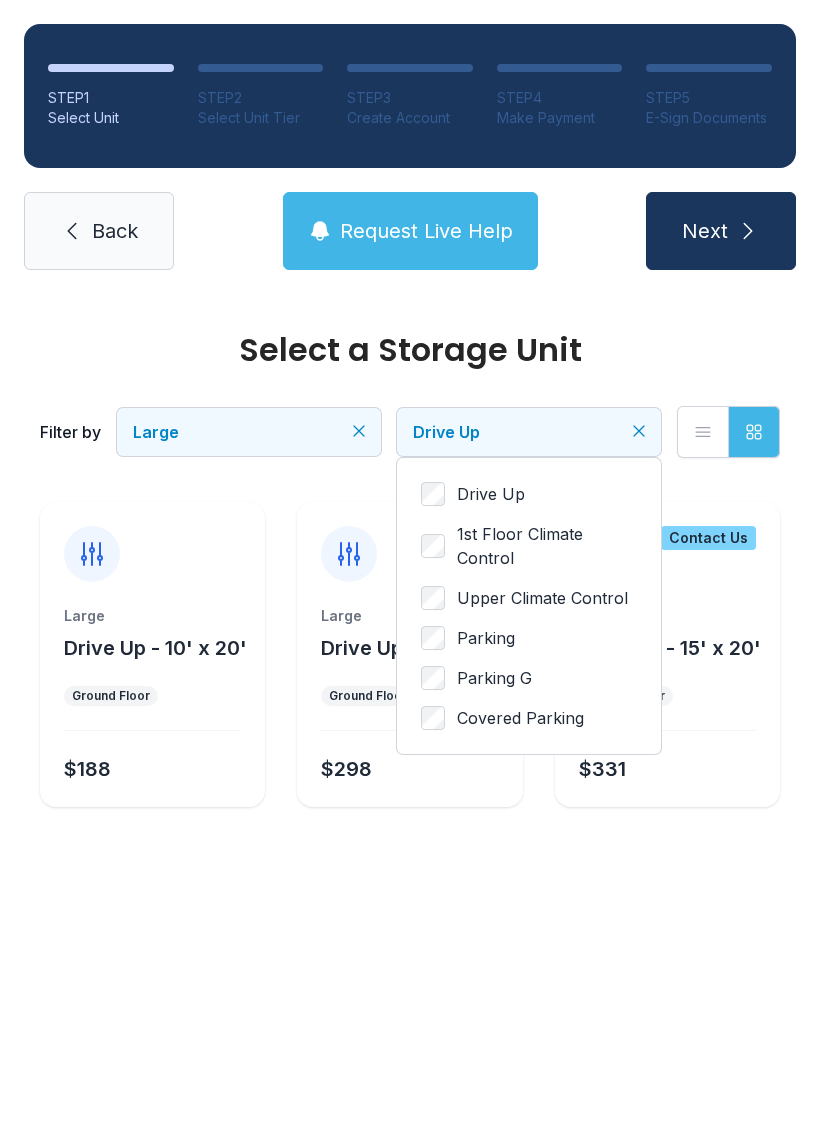 click on "Drive Up" at bounding box center [529, 432] 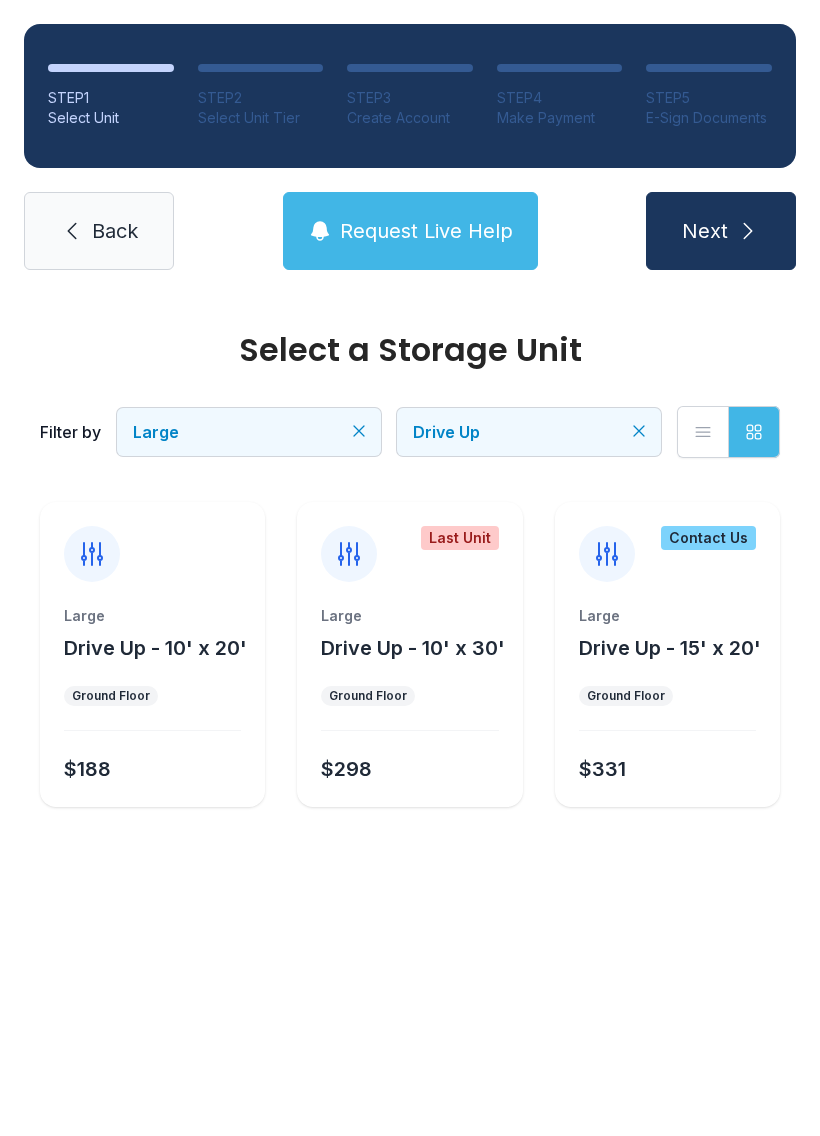 click on "Select a Storage Unit Filter by Large Drive Up List view Grid view Large Drive Up - 10' x 20' Ground Floor $188 Last Unit Large Drive Up - 10' x 30' Ground Floor $298 Contact Us Large Drive Up - 15' x 20' Ground Floor $331" at bounding box center (410, 590) 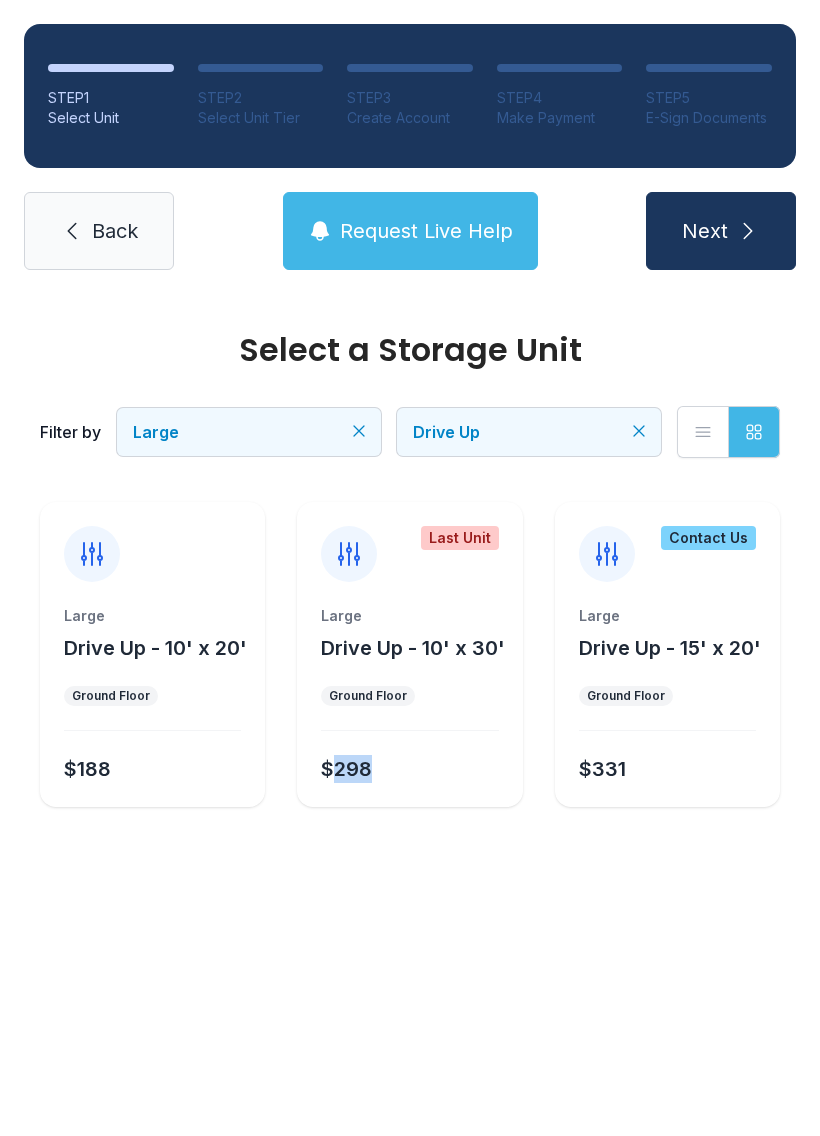 click on "Select a Storage Unit Filter by Large Drive Up List view Grid view Large Drive Up - 10' x 20' Ground Floor $188 Last Unit Large Drive Up - 10' x 30' Ground Floor $298 Contact Us Large Drive Up - 15' x 20' Ground Floor $331" at bounding box center [410, 715] 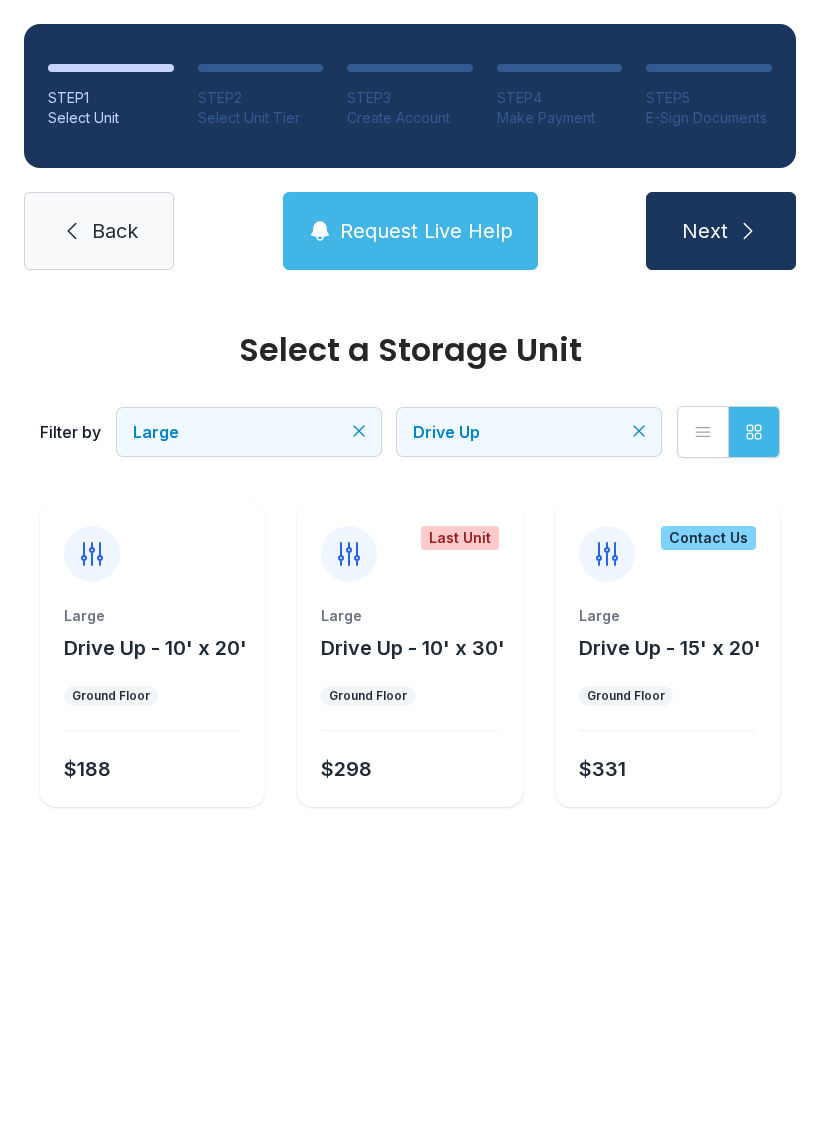 click on "Select a Storage Unit Filter by Large Drive Up List view Grid view Large Drive Up - 10' x 20' Ground Floor $188 Last Unit Large Drive Up - 10' x 30' Ground Floor $298 Contact Us Large Drive Up - 15' x 20' Ground Floor $331" at bounding box center [410, 715] 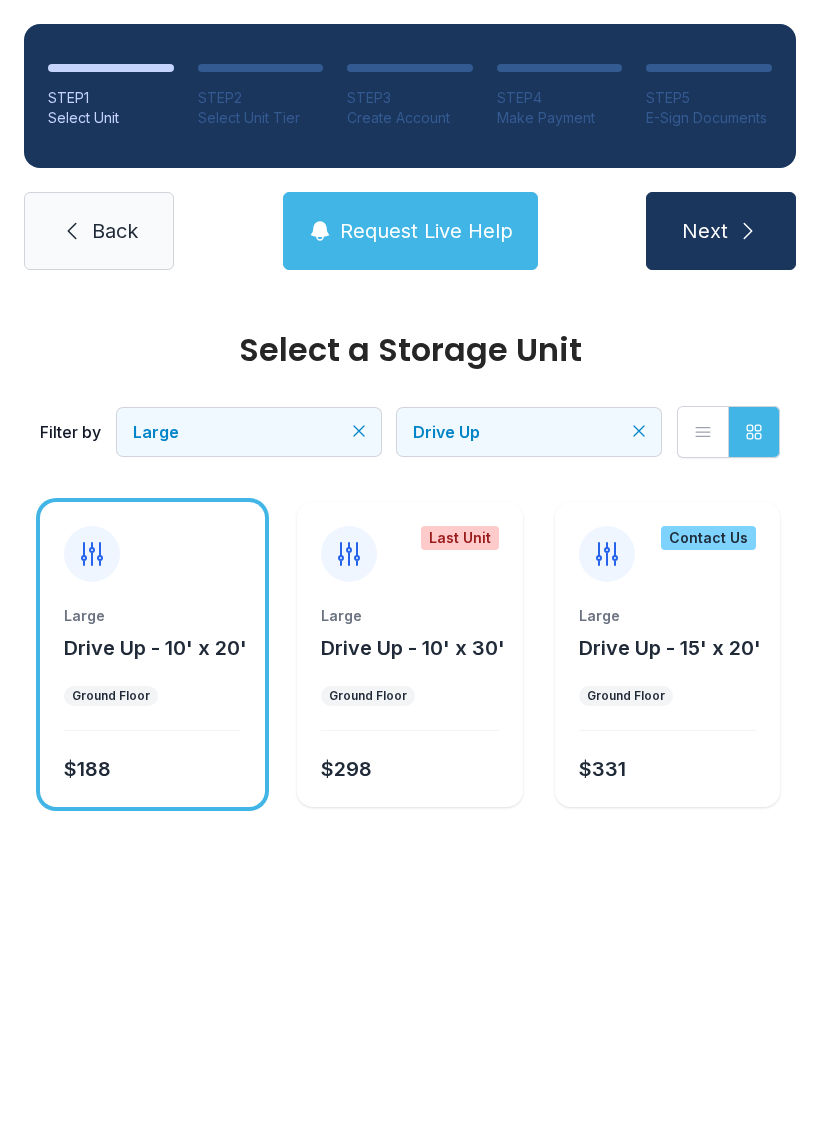 click on "Request Live Help" at bounding box center (426, 231) 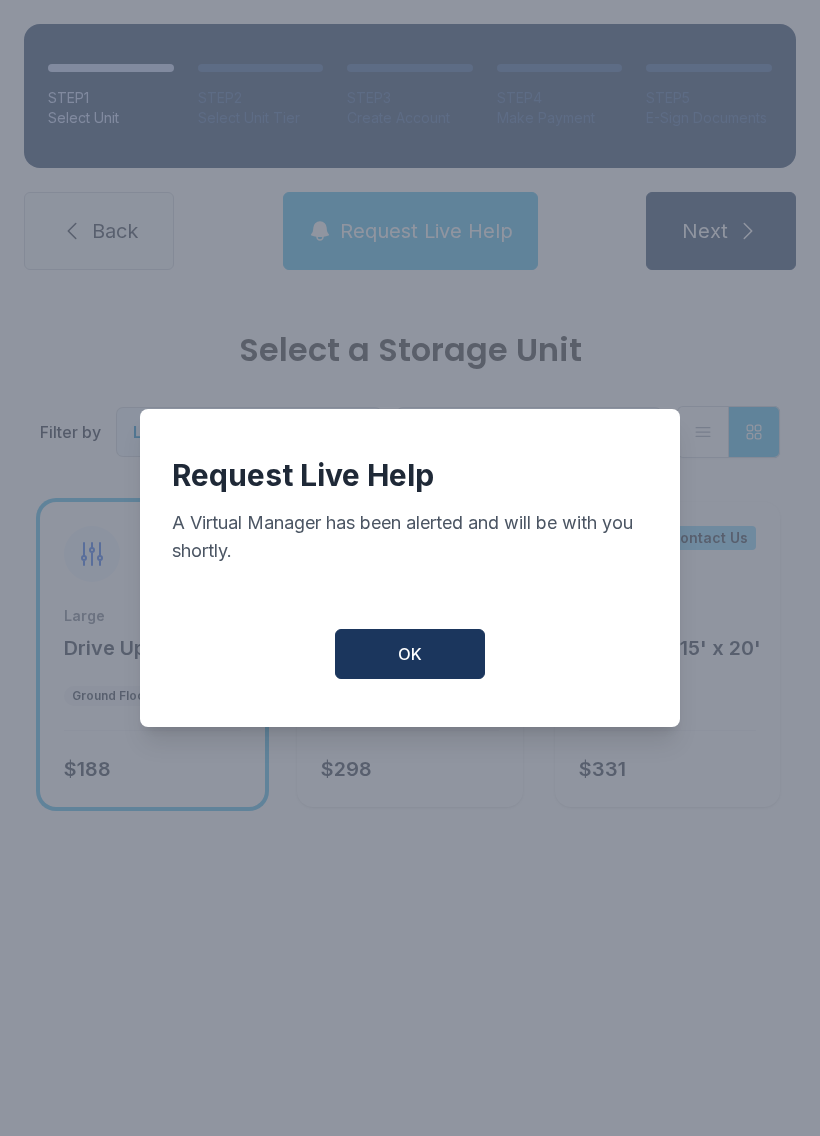 click on "OK" at bounding box center [410, 654] 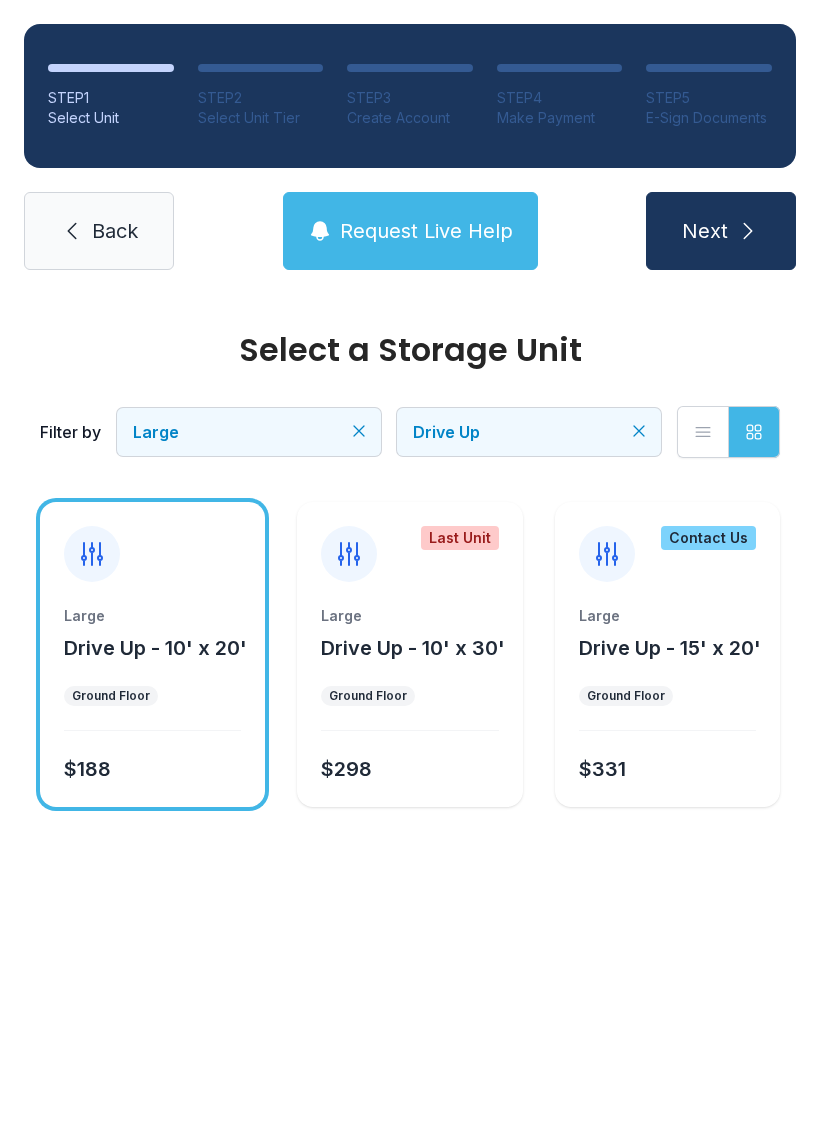click on "Select a Storage Unit Filter by Large Drive Up List view Grid view Large Drive Up - 10' x 20' Ground Floor $188 Last Unit Large Drive Up - 10' x 30' Ground Floor $298 Contact Us Large Drive Up - 15' x 20' Ground Floor $331" at bounding box center [410, 715] 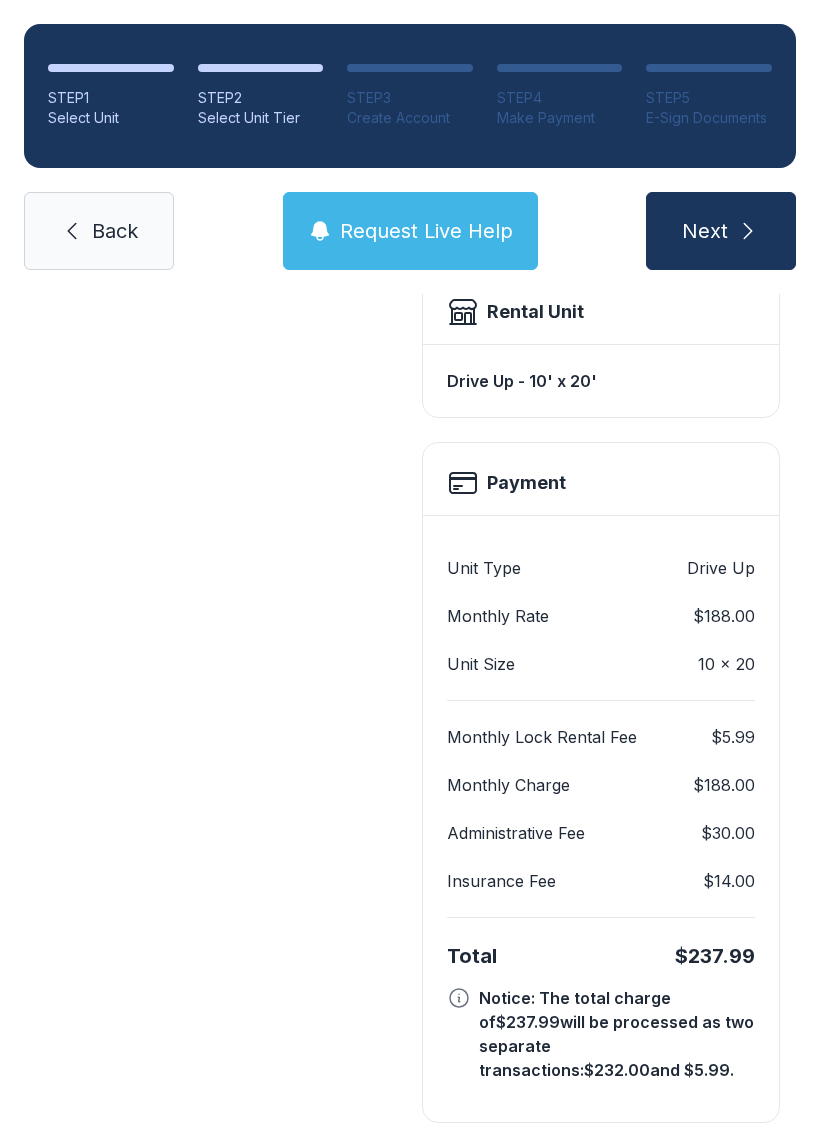 scroll, scrollTop: 569, scrollLeft: 0, axis: vertical 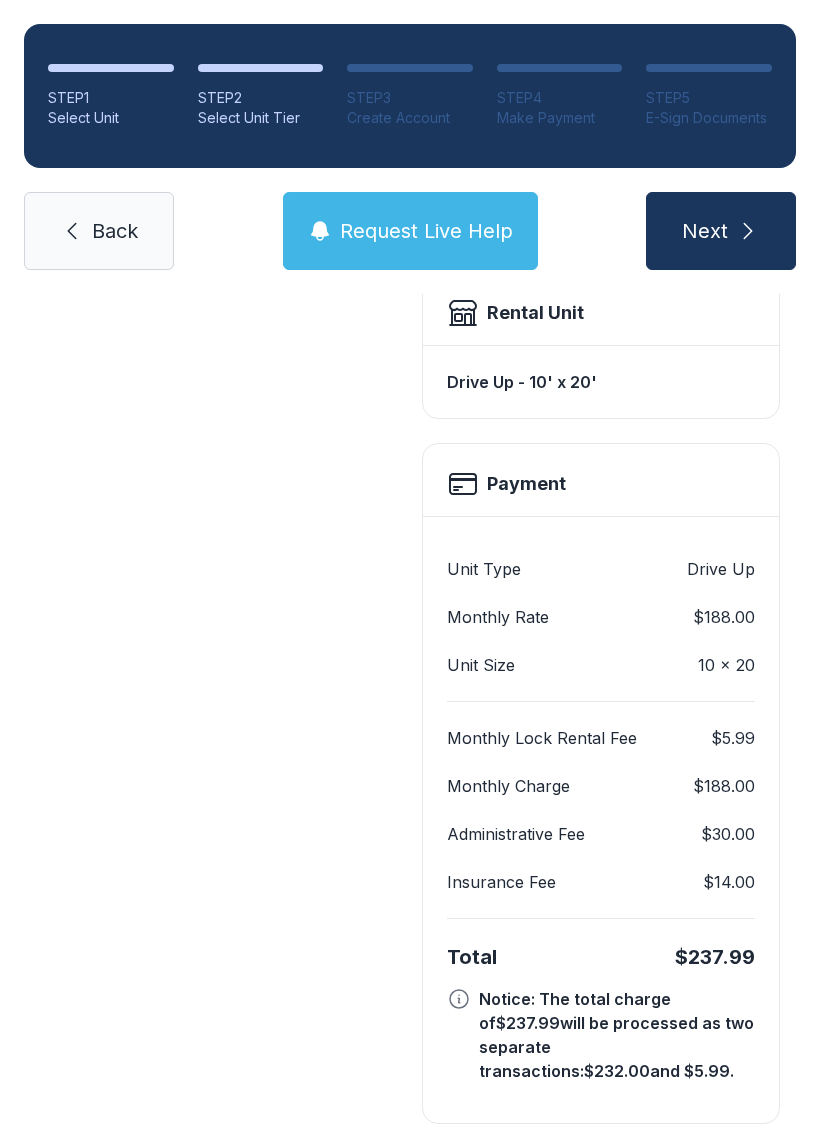 click on "Next" at bounding box center (705, 231) 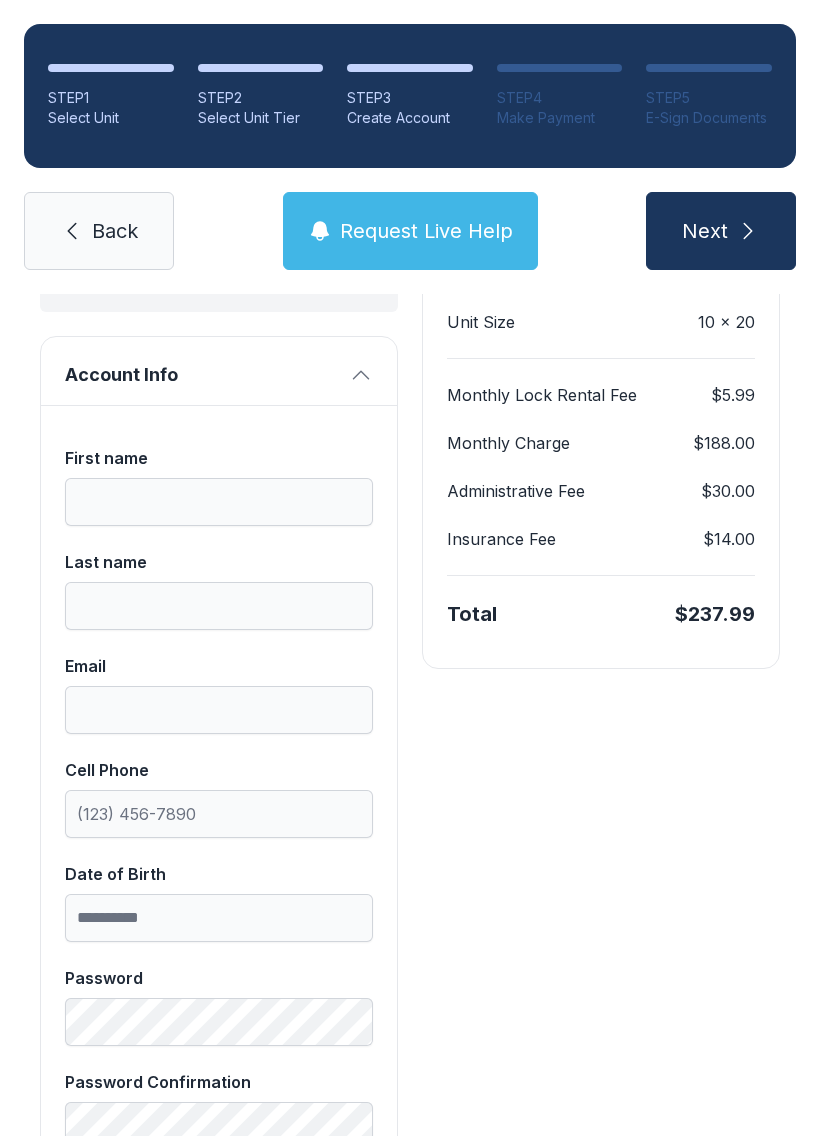 scroll, scrollTop: 307, scrollLeft: 0, axis: vertical 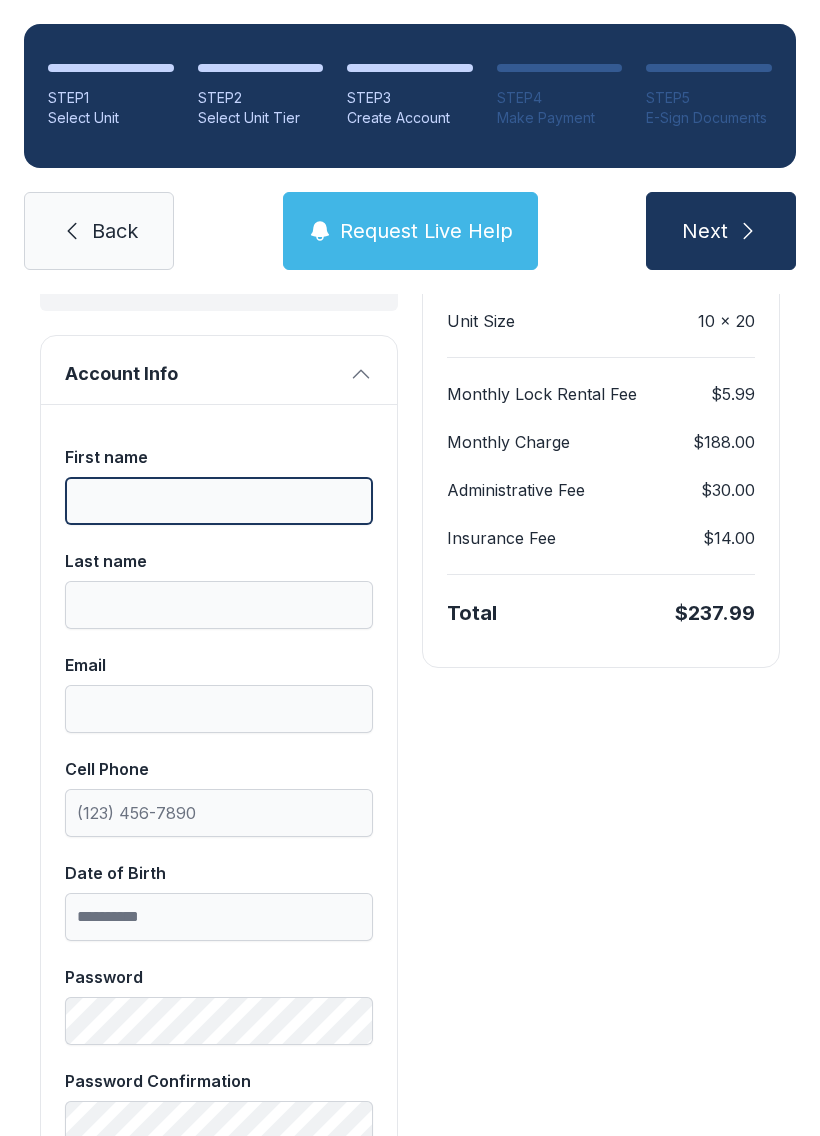 click on "First name" at bounding box center (219, 501) 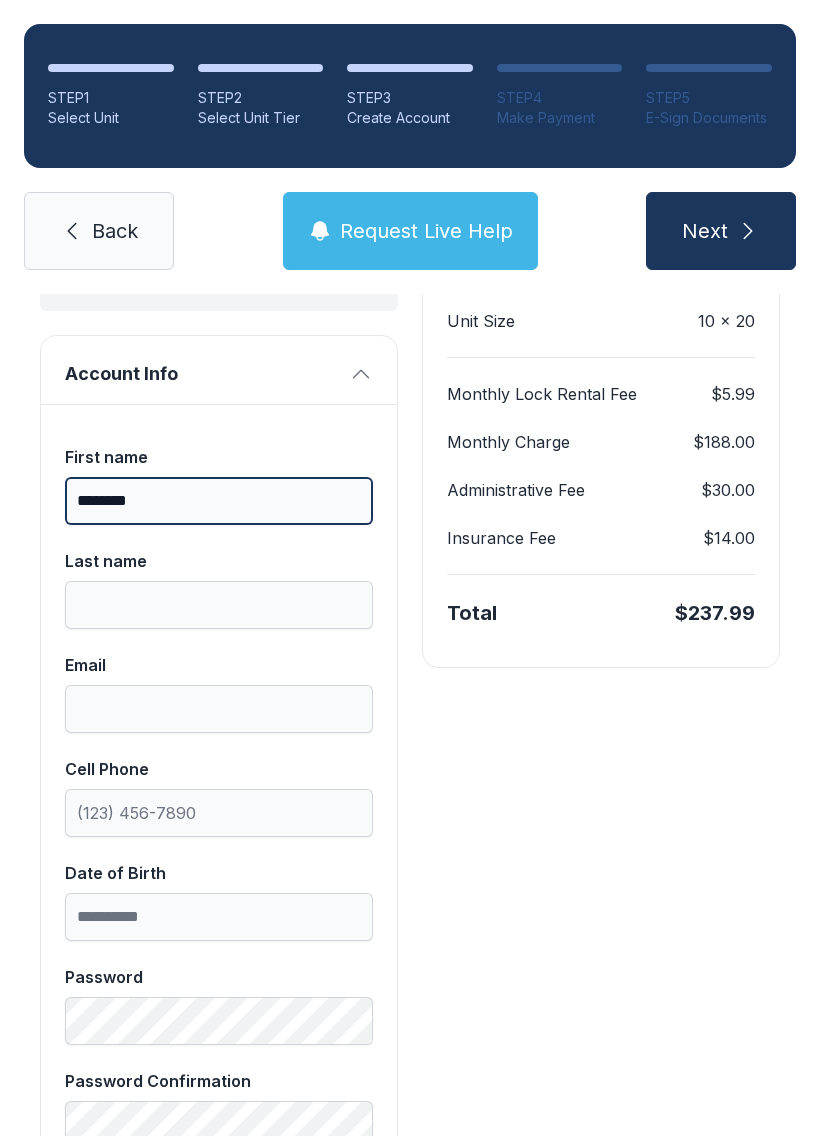 type on "********" 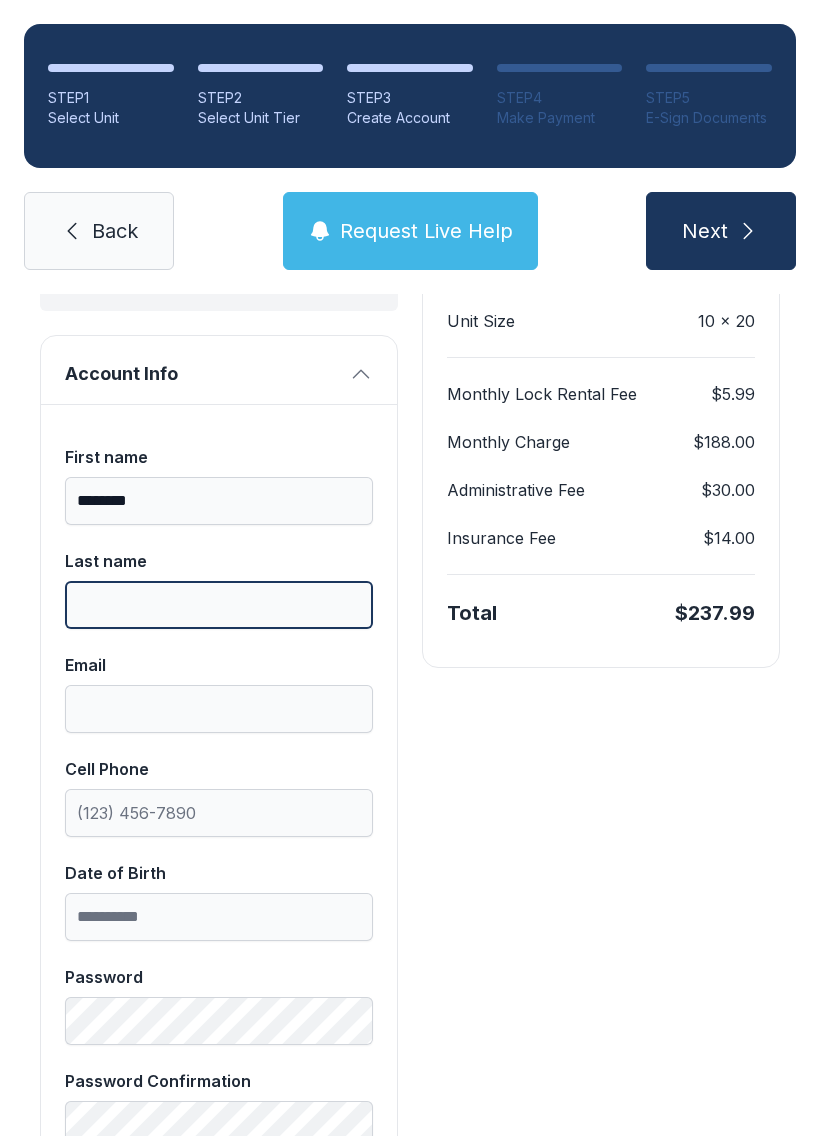 click on "Last name" at bounding box center (219, 605) 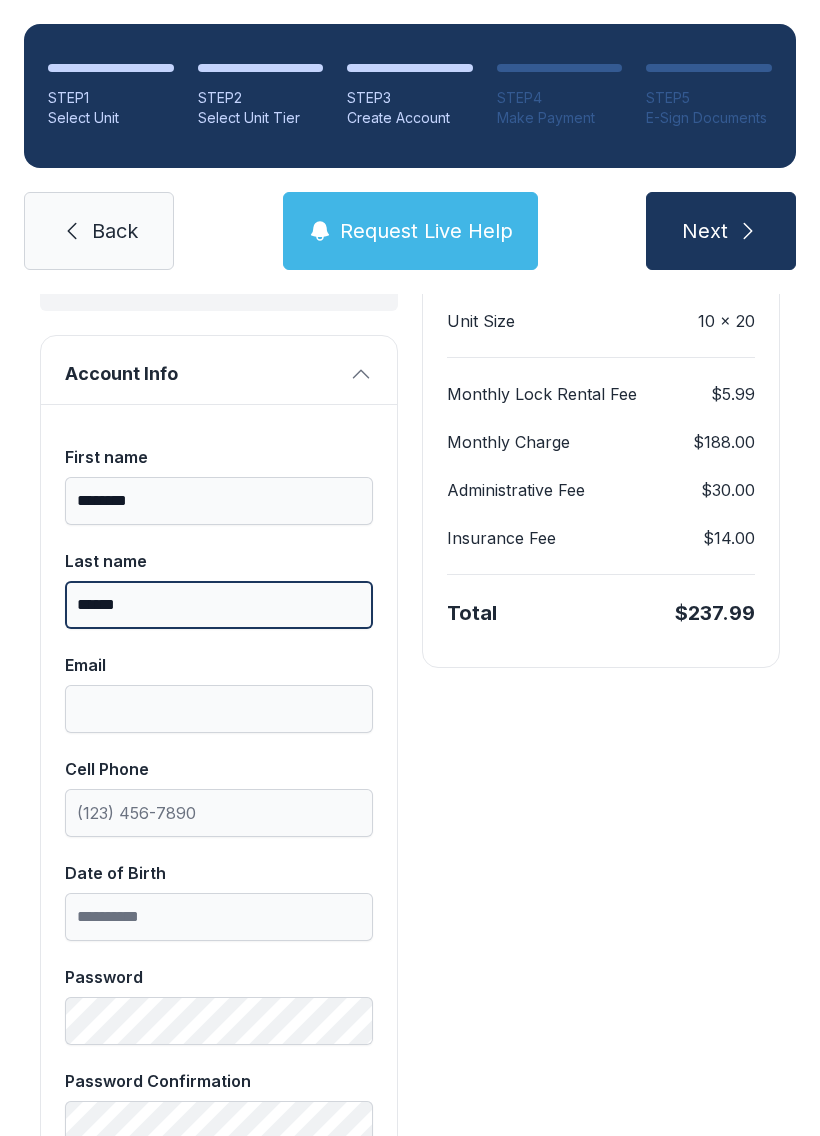 type on "******" 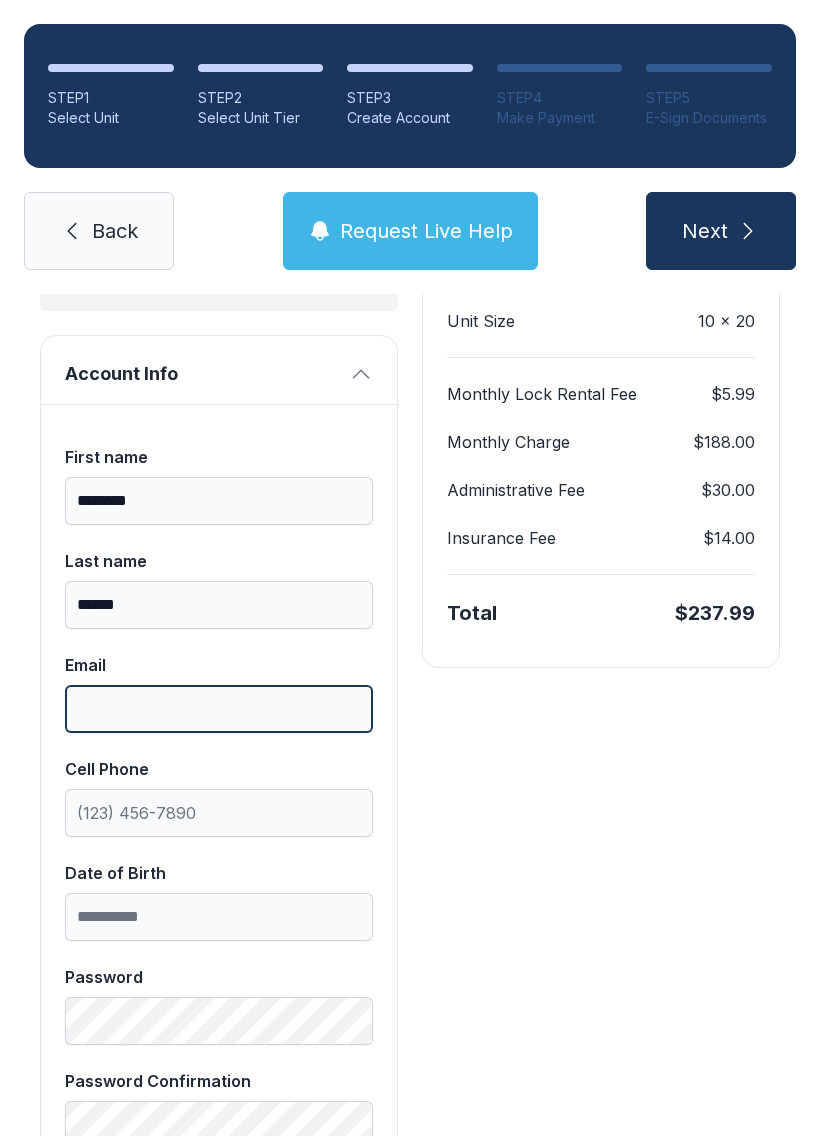 click on "Email" at bounding box center [219, 709] 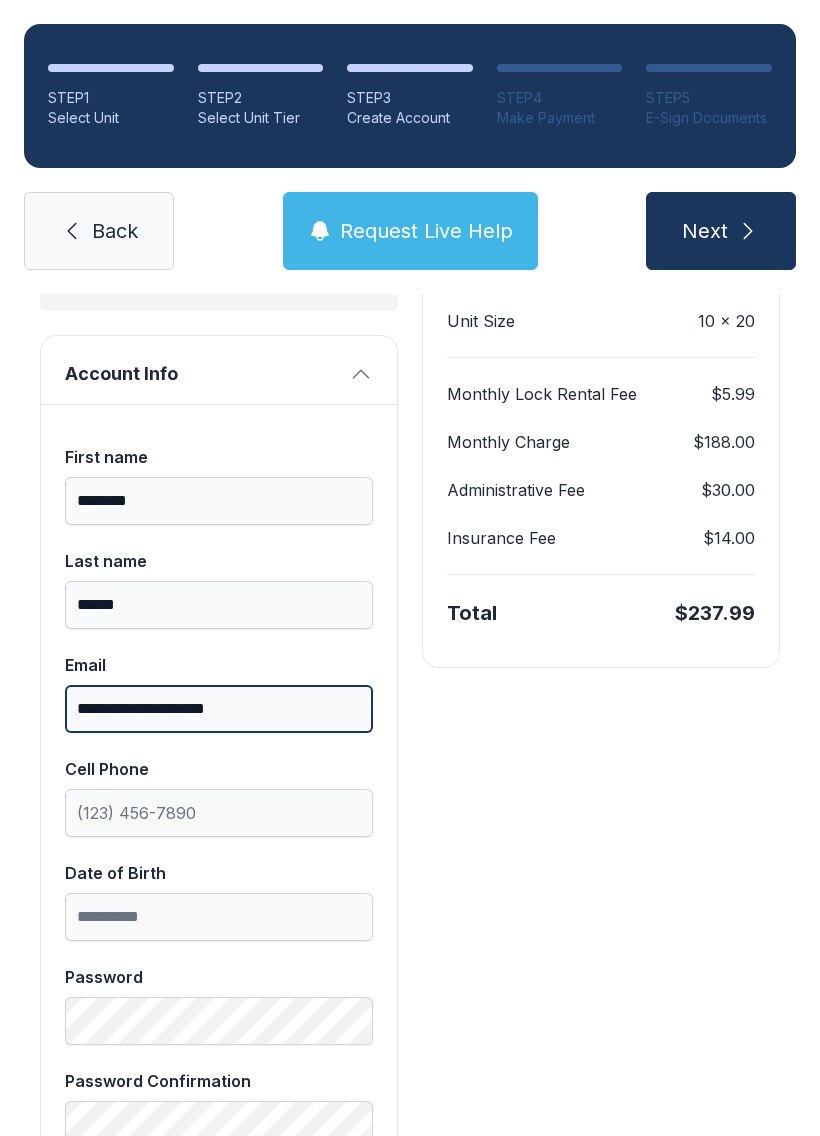 type on "**********" 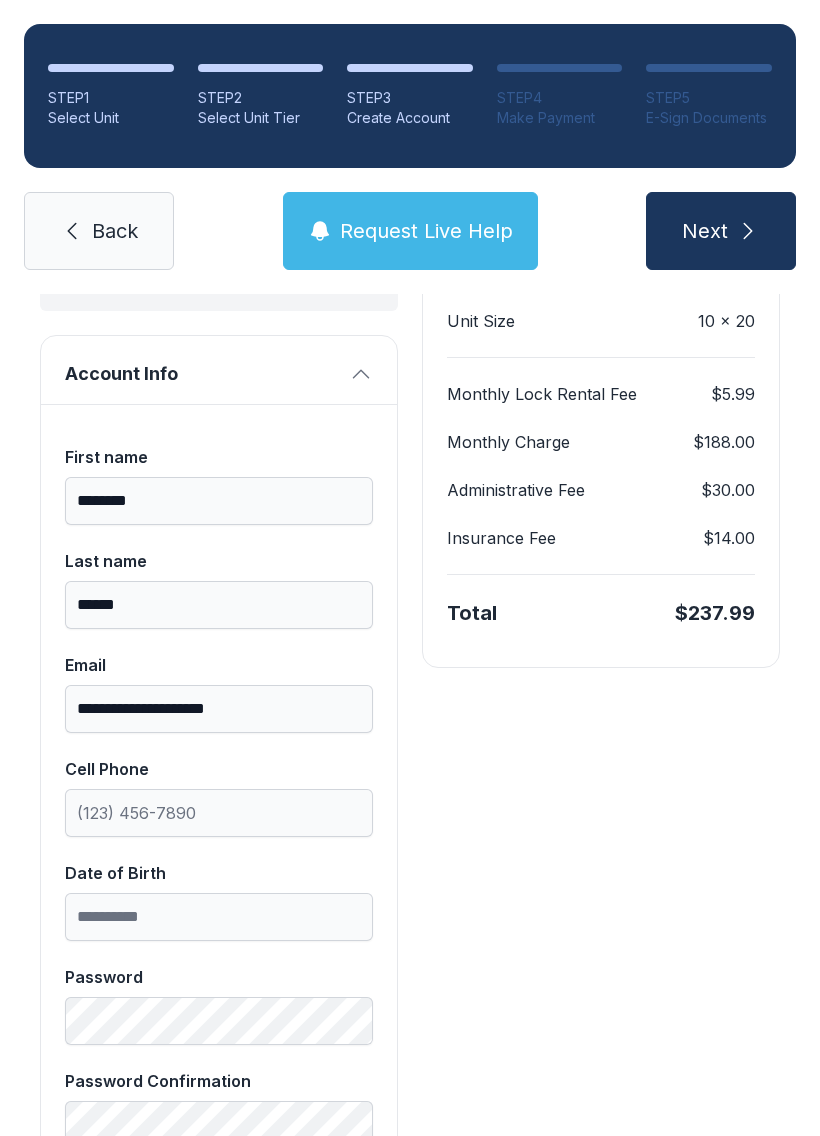 type on "*" 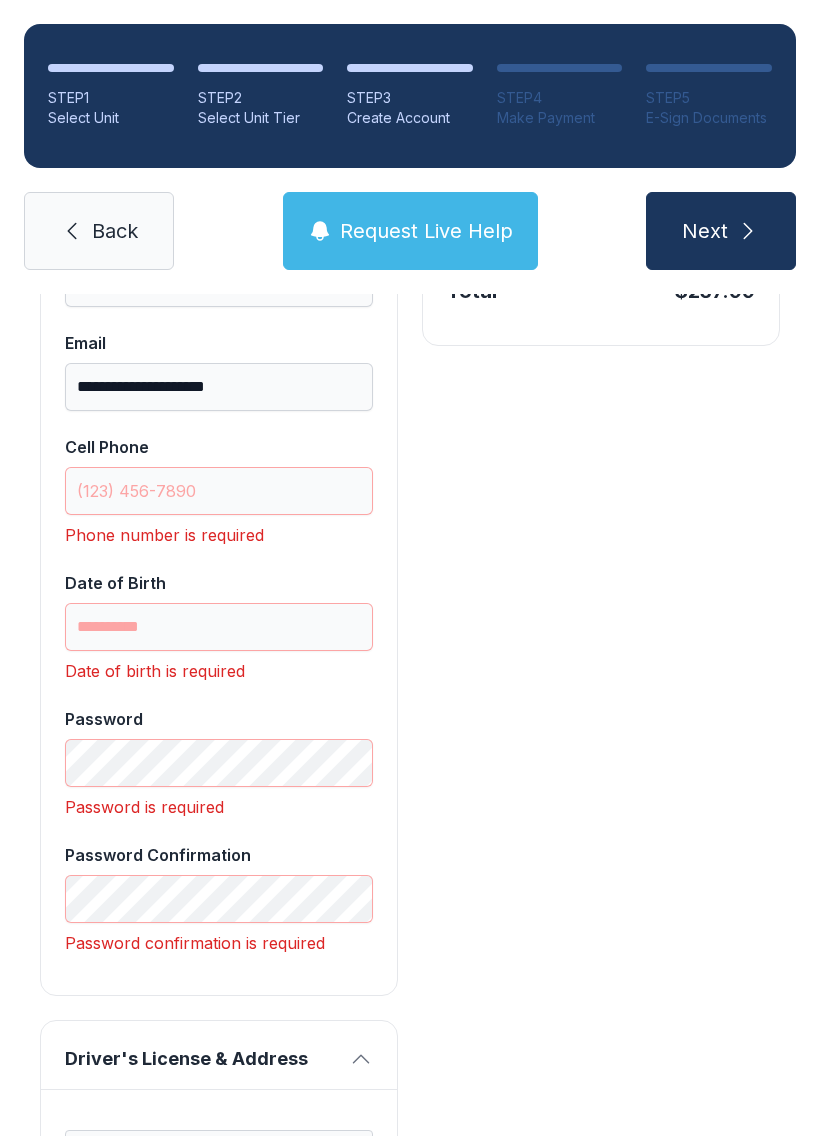 scroll, scrollTop: 618, scrollLeft: 0, axis: vertical 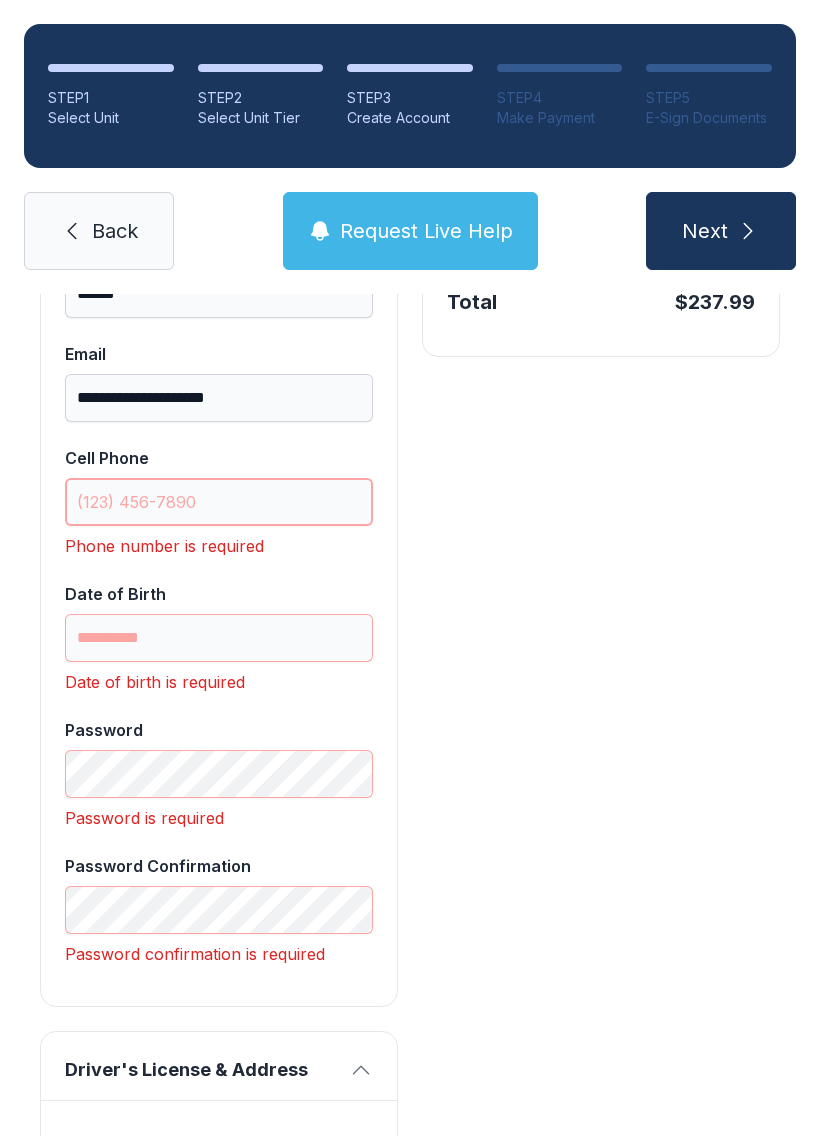 click on "Cell Phone" at bounding box center [219, 502] 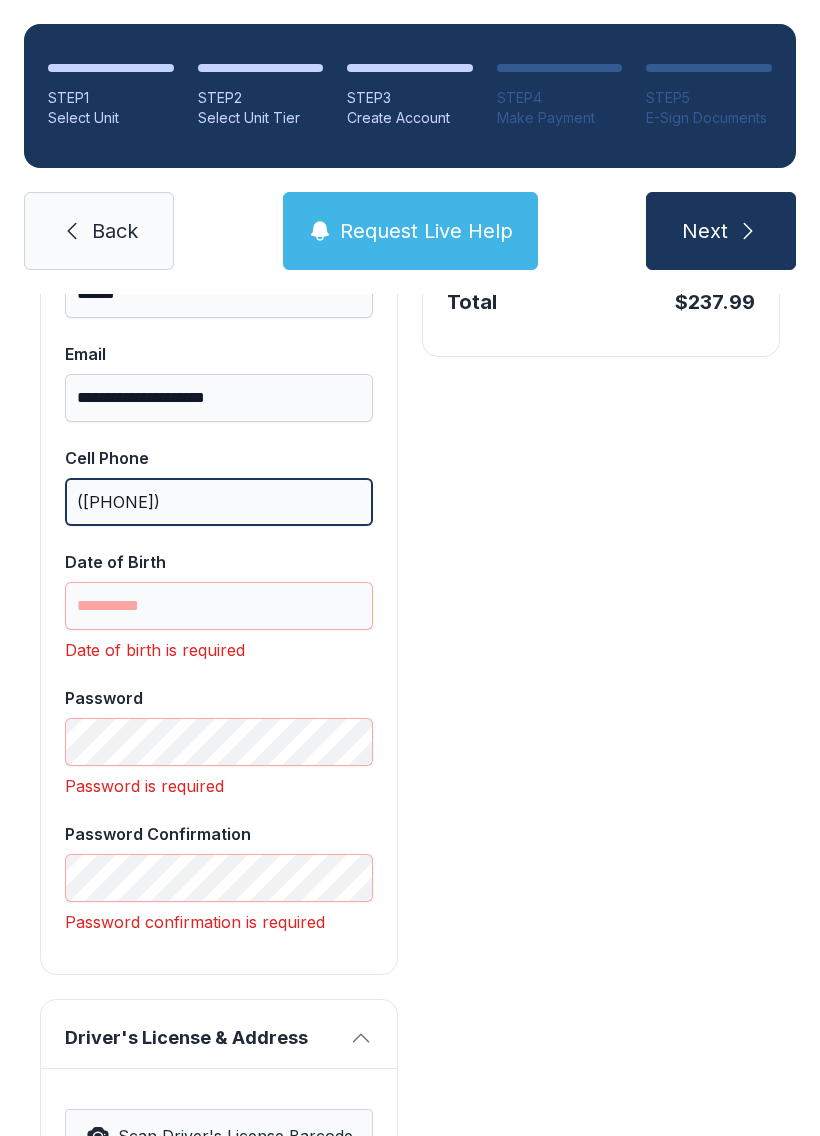 type on "([PHONE])" 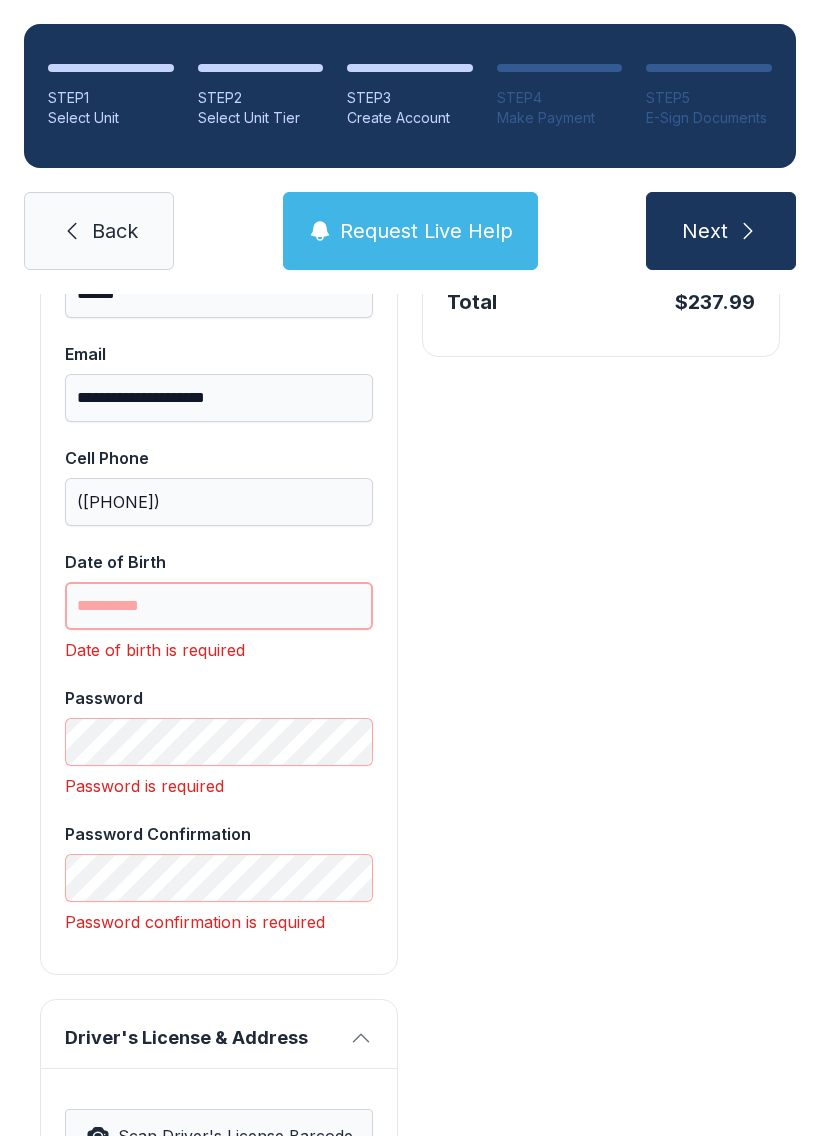 click on "Date of Birth" at bounding box center [219, 606] 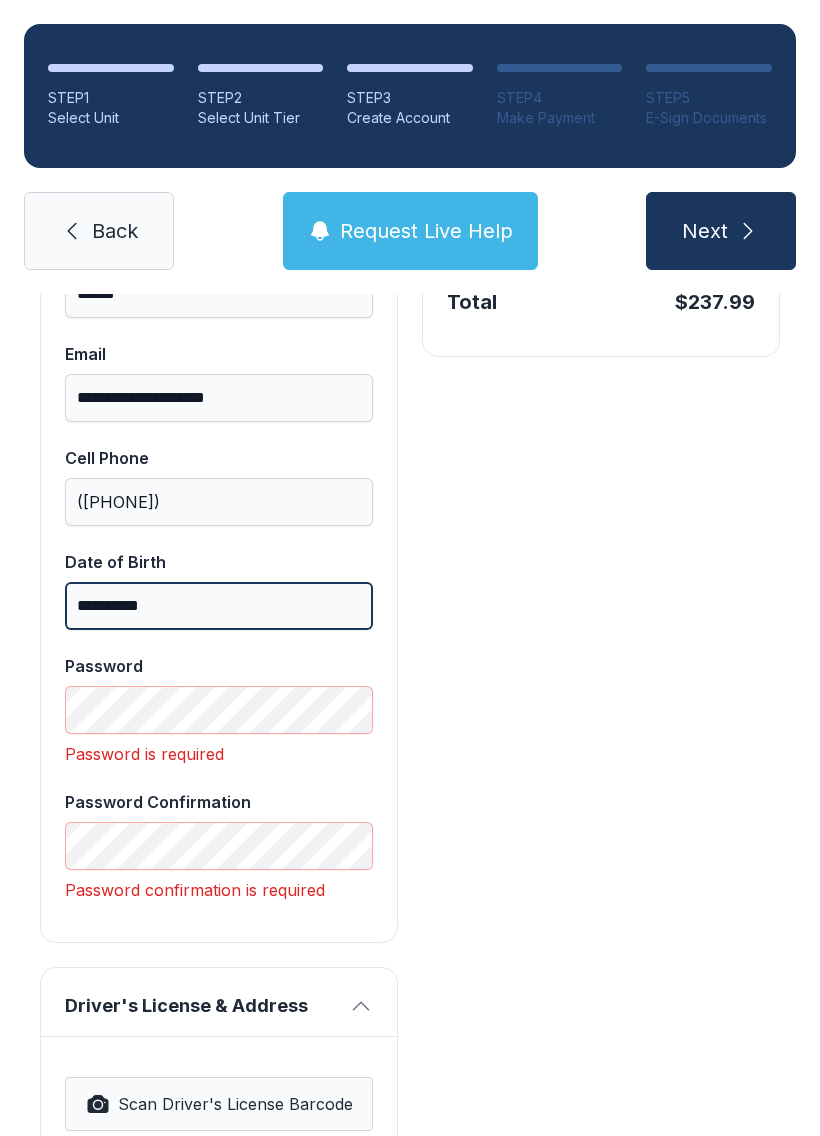 type on "**********" 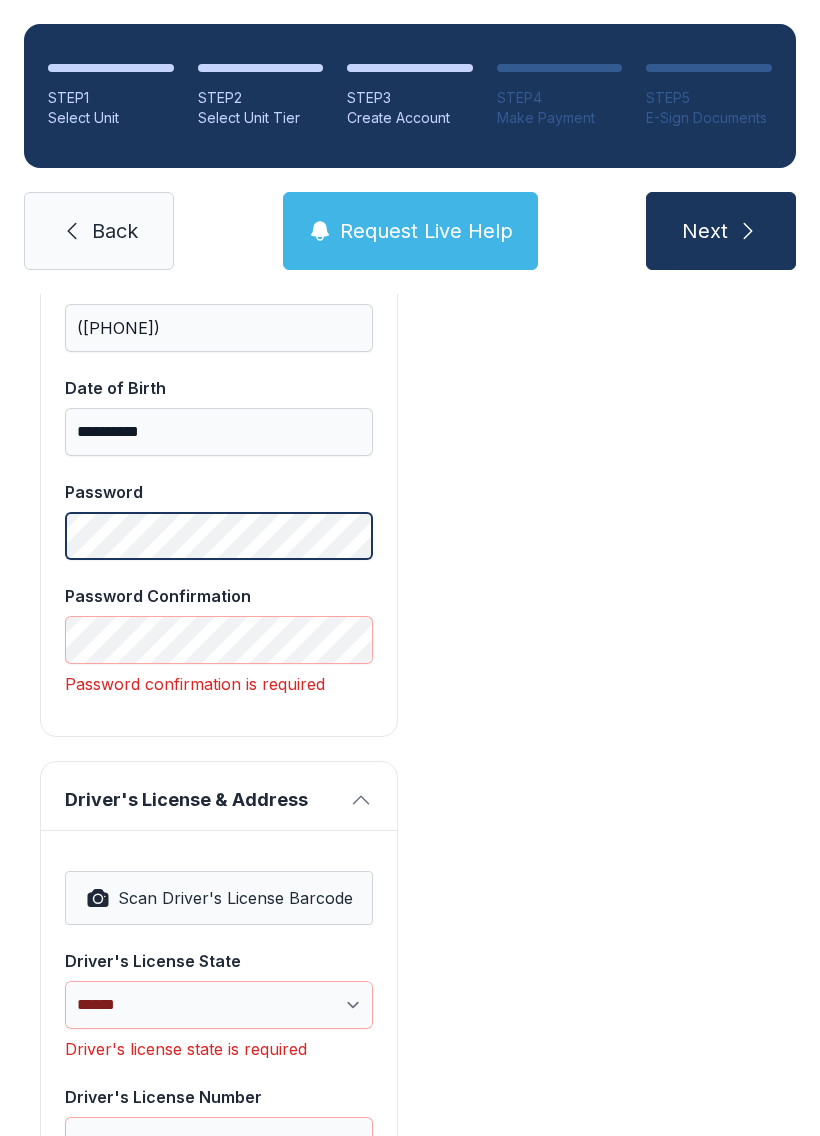 scroll, scrollTop: 788, scrollLeft: 0, axis: vertical 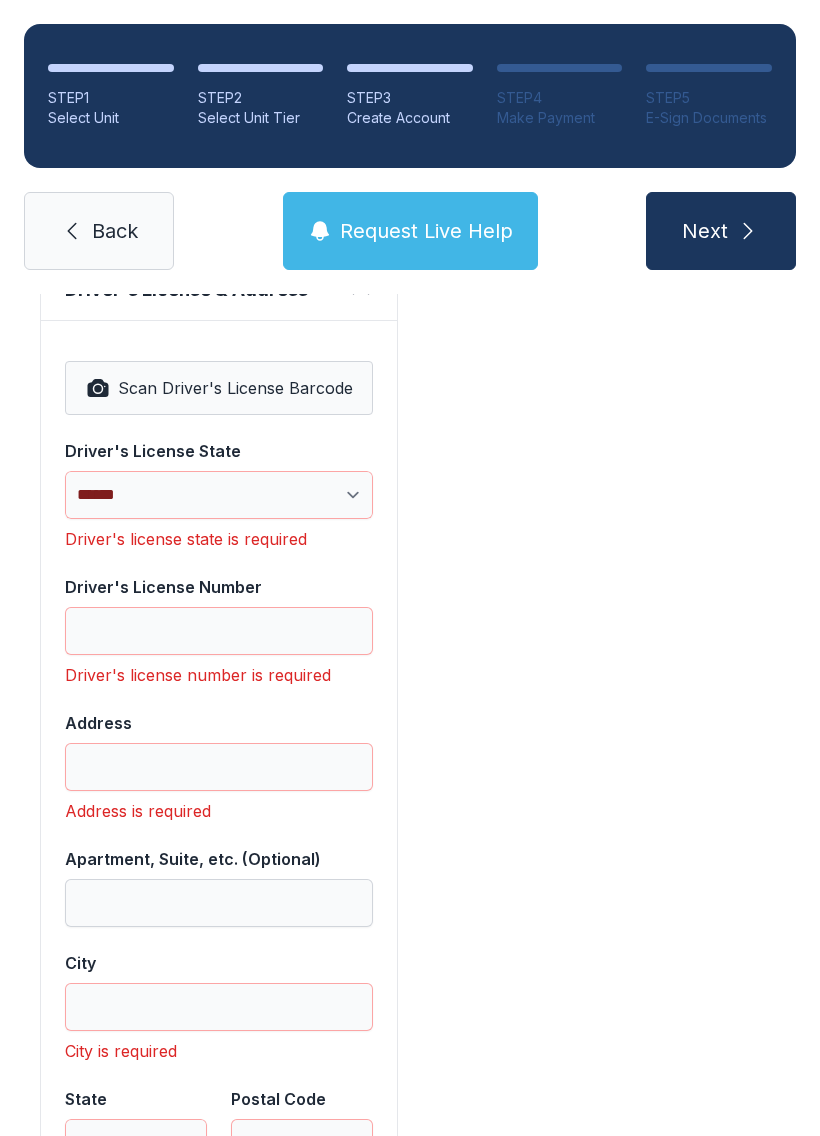 click on "Scan Driver's License Barcode" at bounding box center (219, 388) 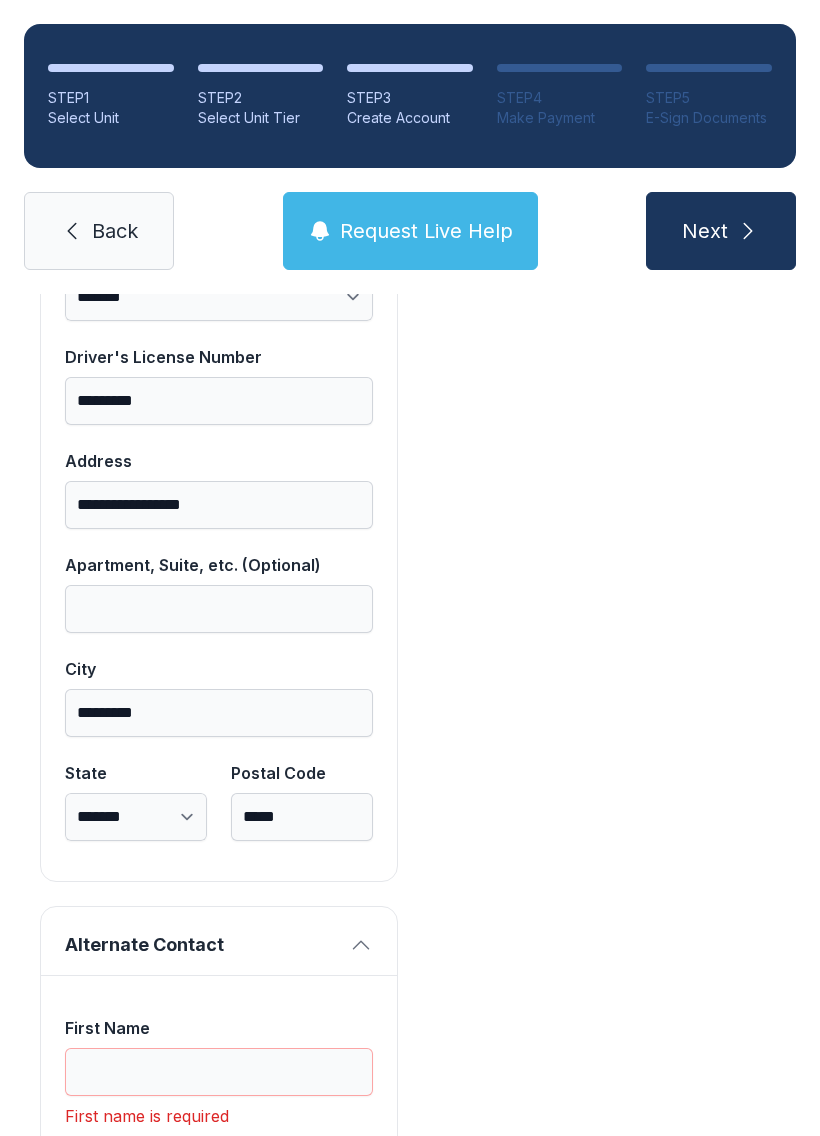 scroll, scrollTop: 1469, scrollLeft: 0, axis: vertical 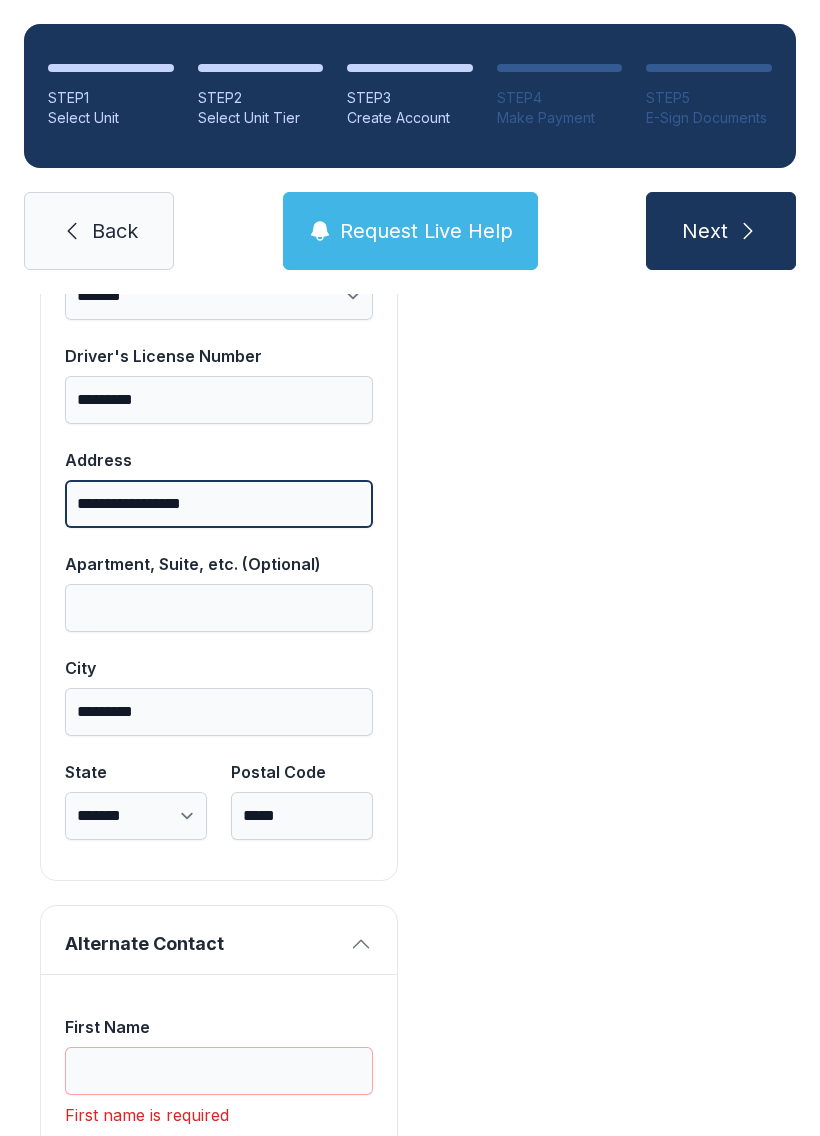 click on "**********" at bounding box center (219, 504) 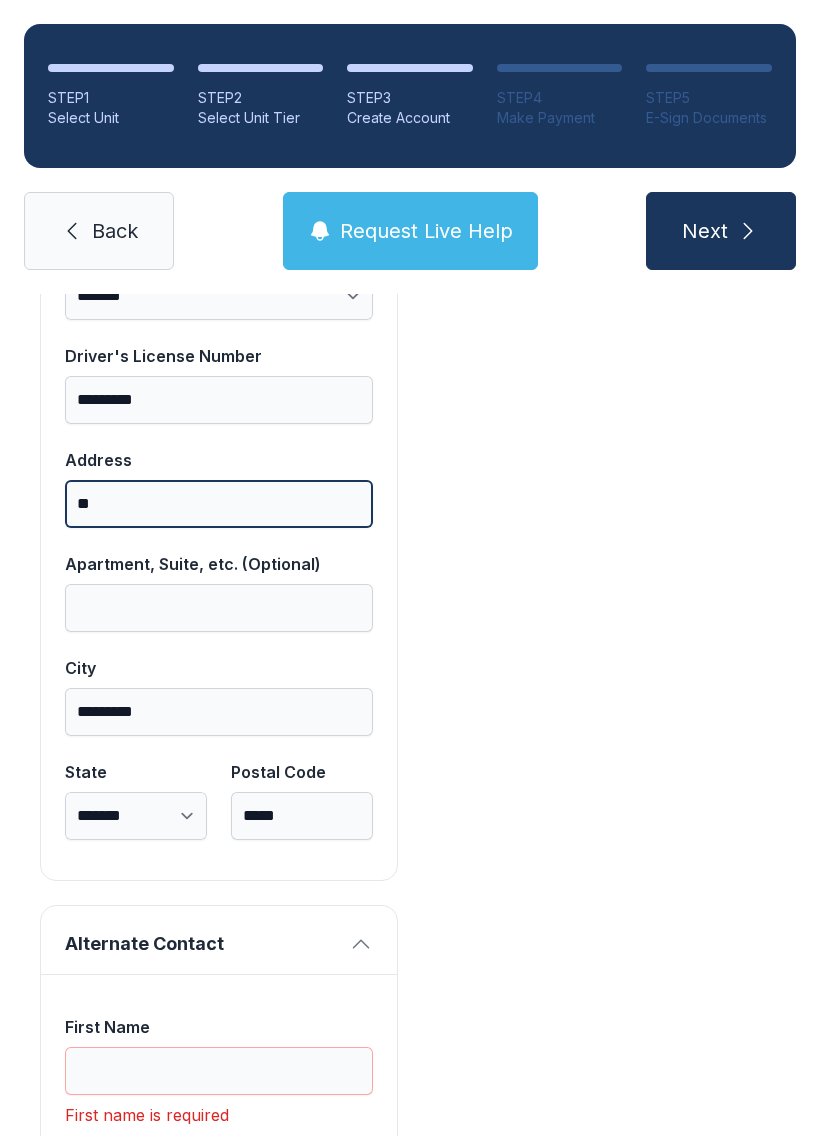type on "*" 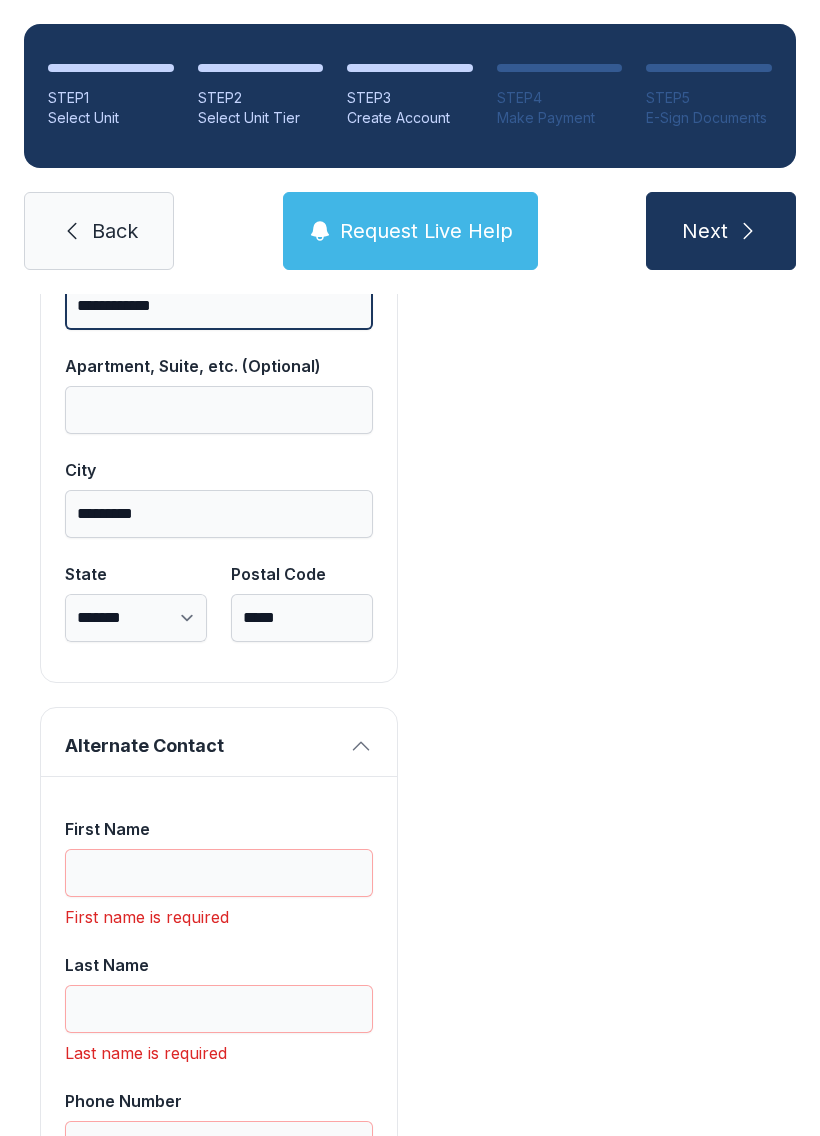 scroll, scrollTop: 1666, scrollLeft: 0, axis: vertical 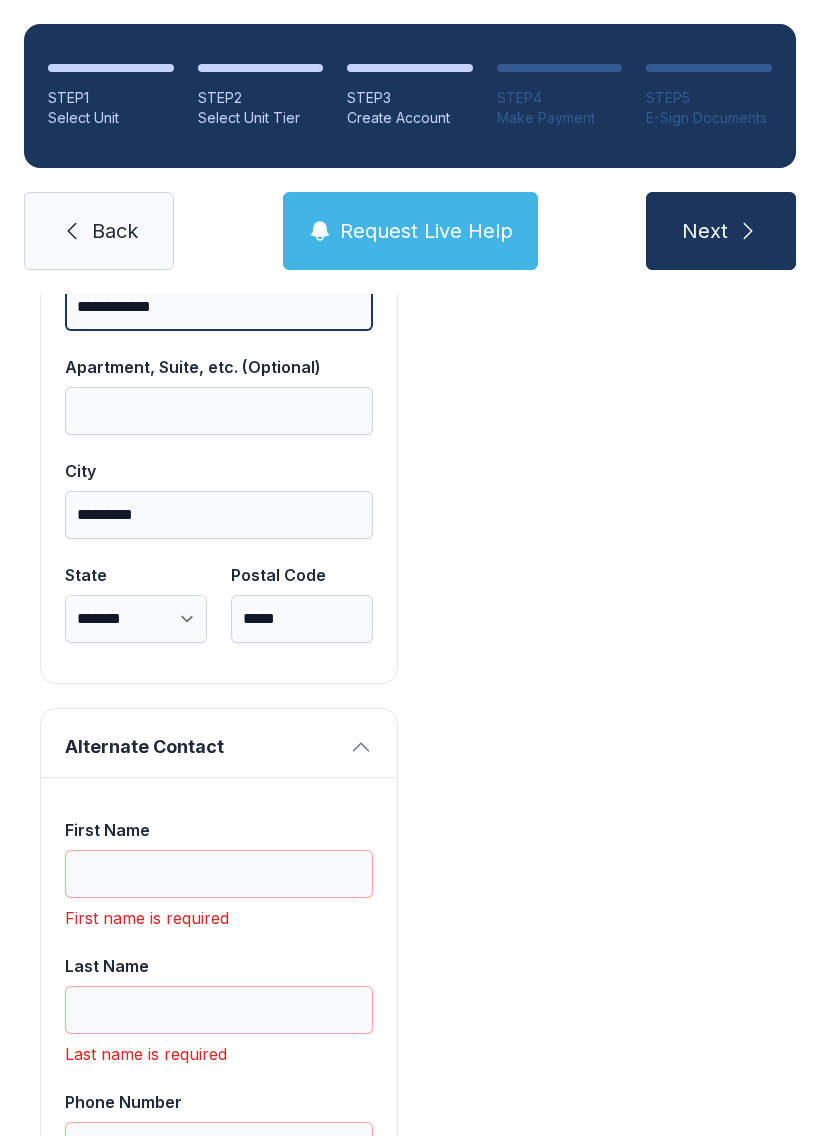 type on "**********" 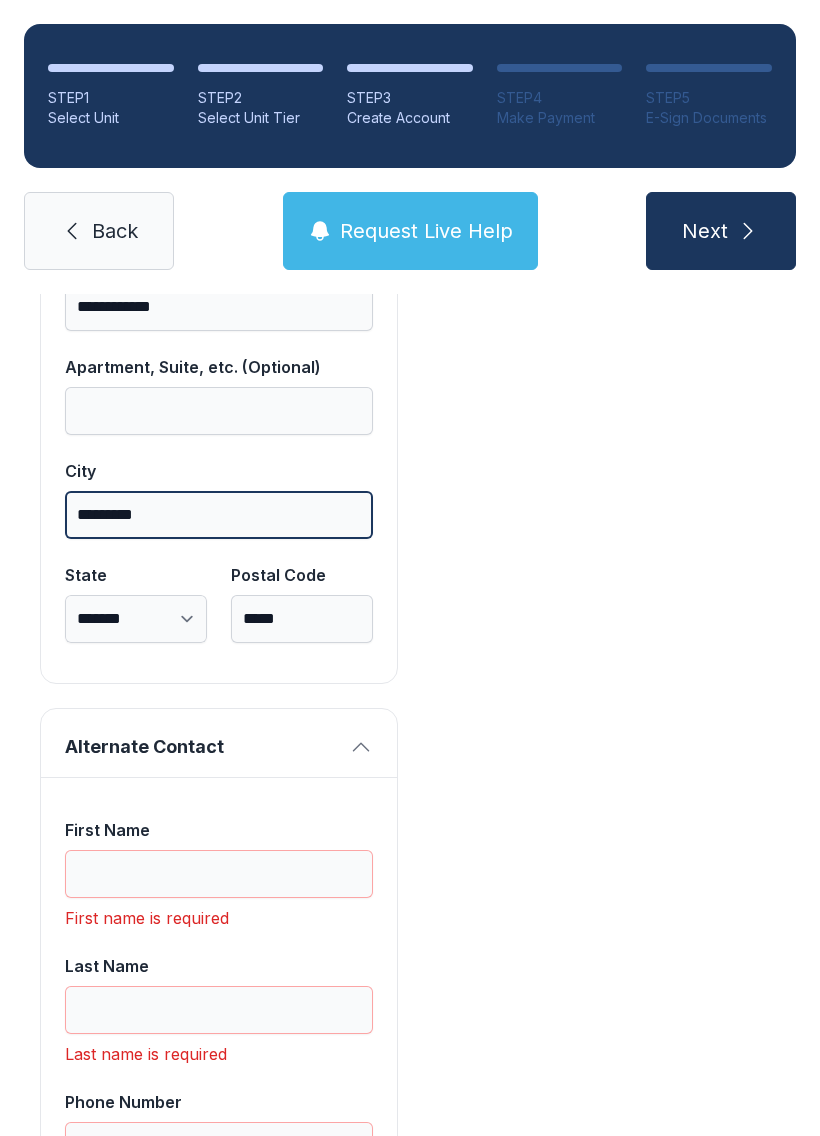 click on "*********" at bounding box center (219, 515) 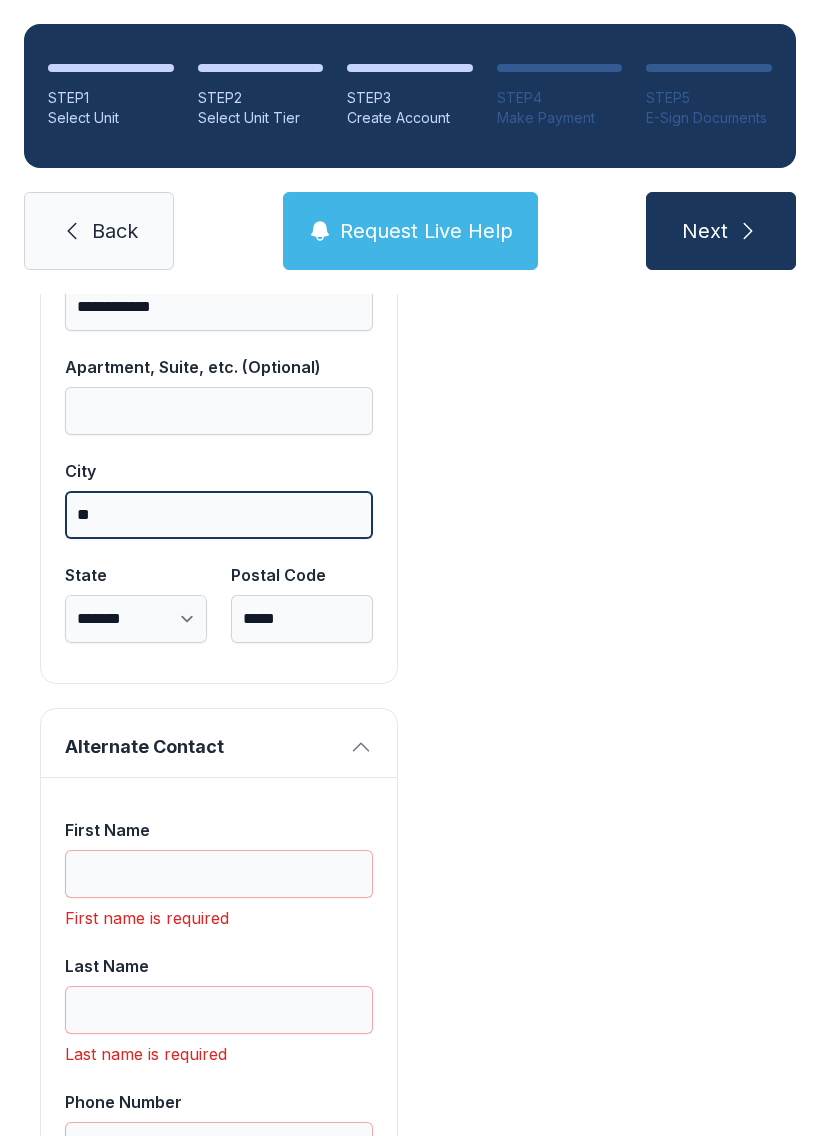type on "*" 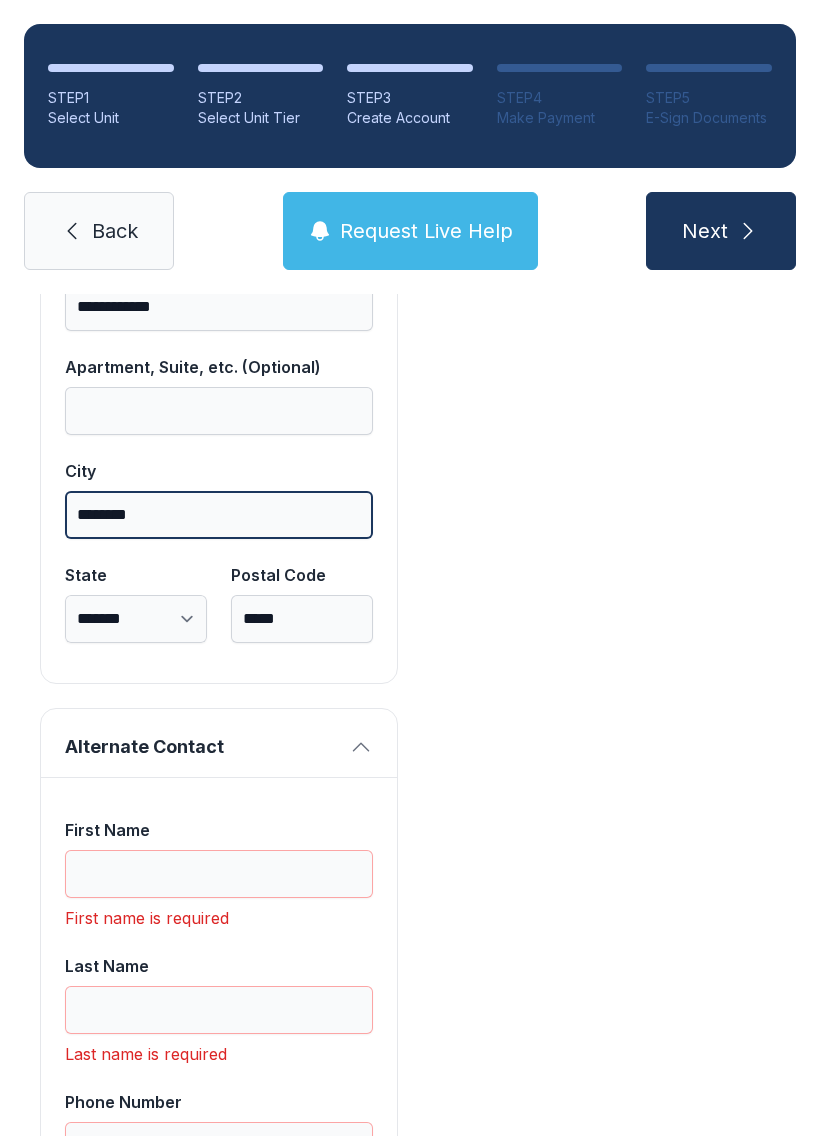 type on "********" 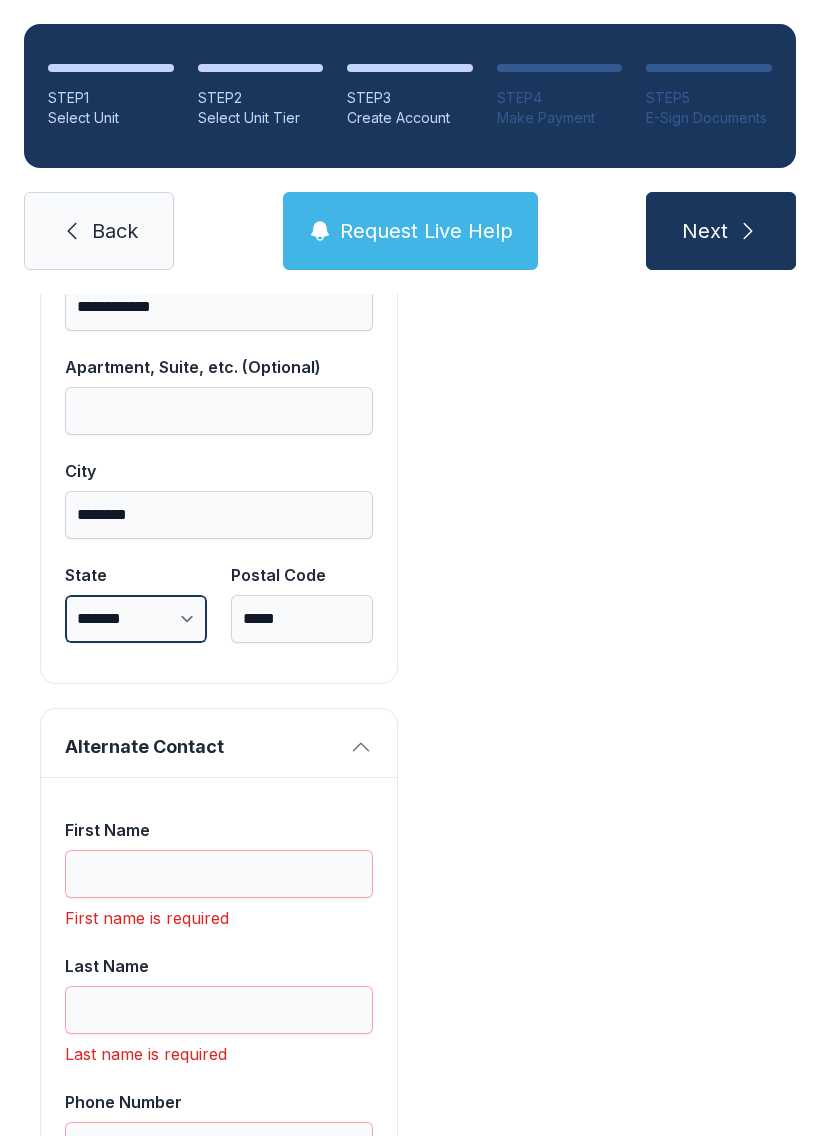 click on "**********" at bounding box center [136, 619] 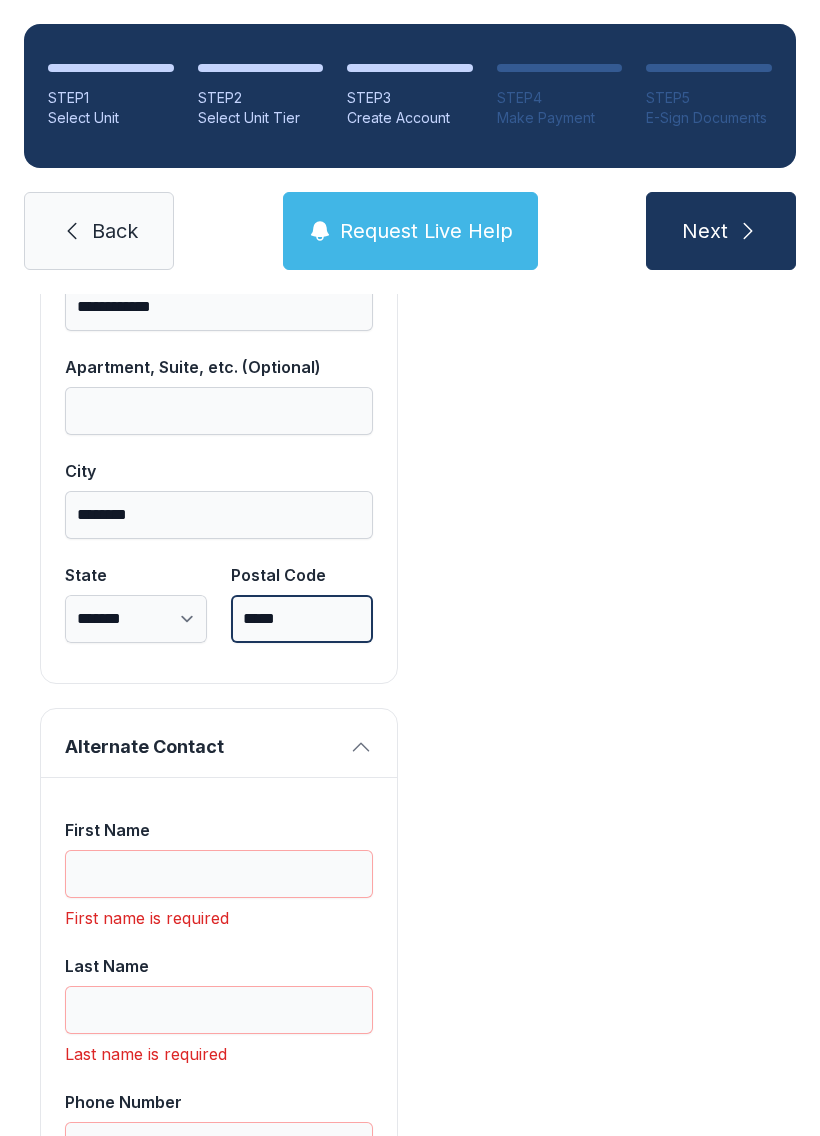 click on "*****" at bounding box center [302, 619] 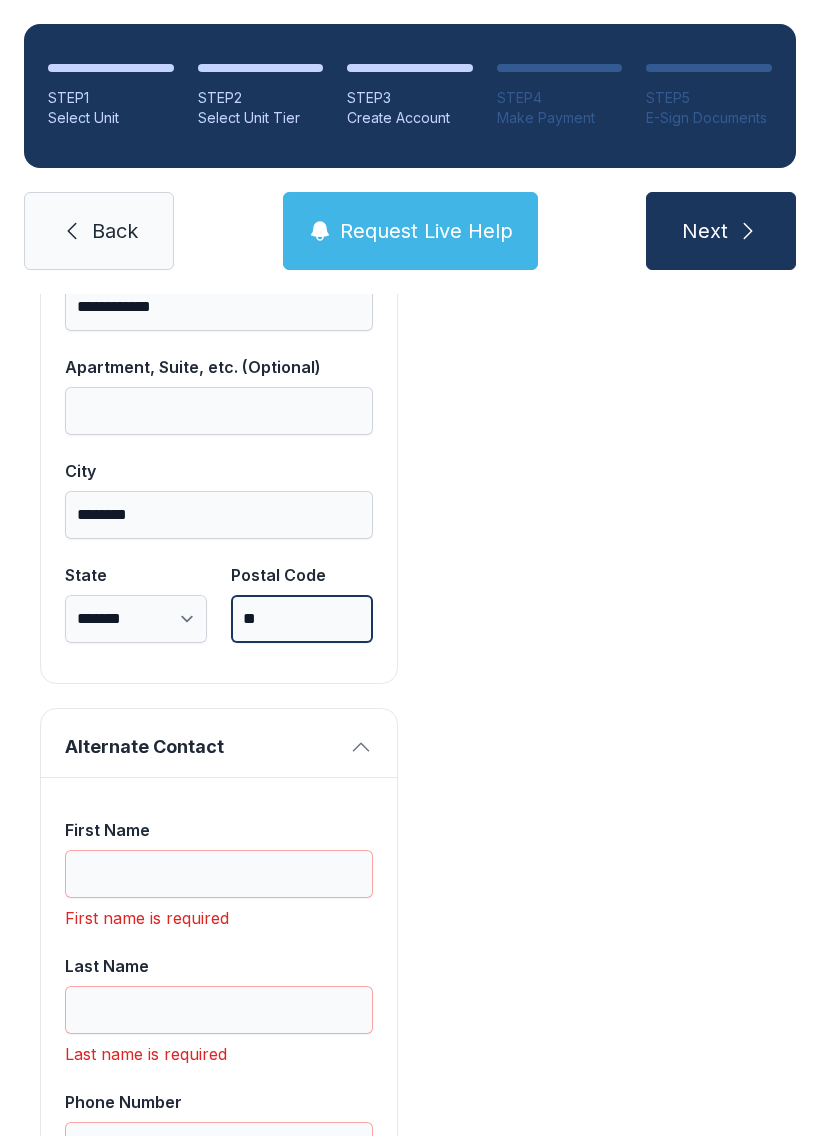 type on "*" 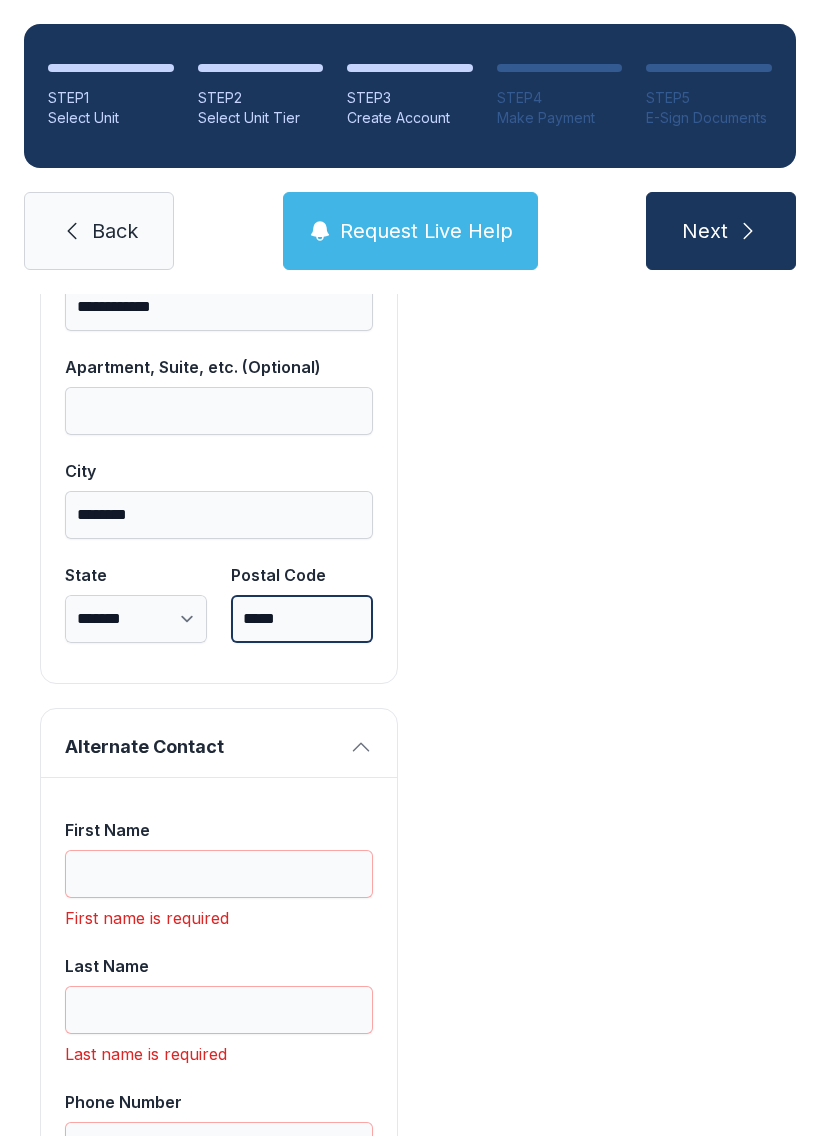 type on "*****" 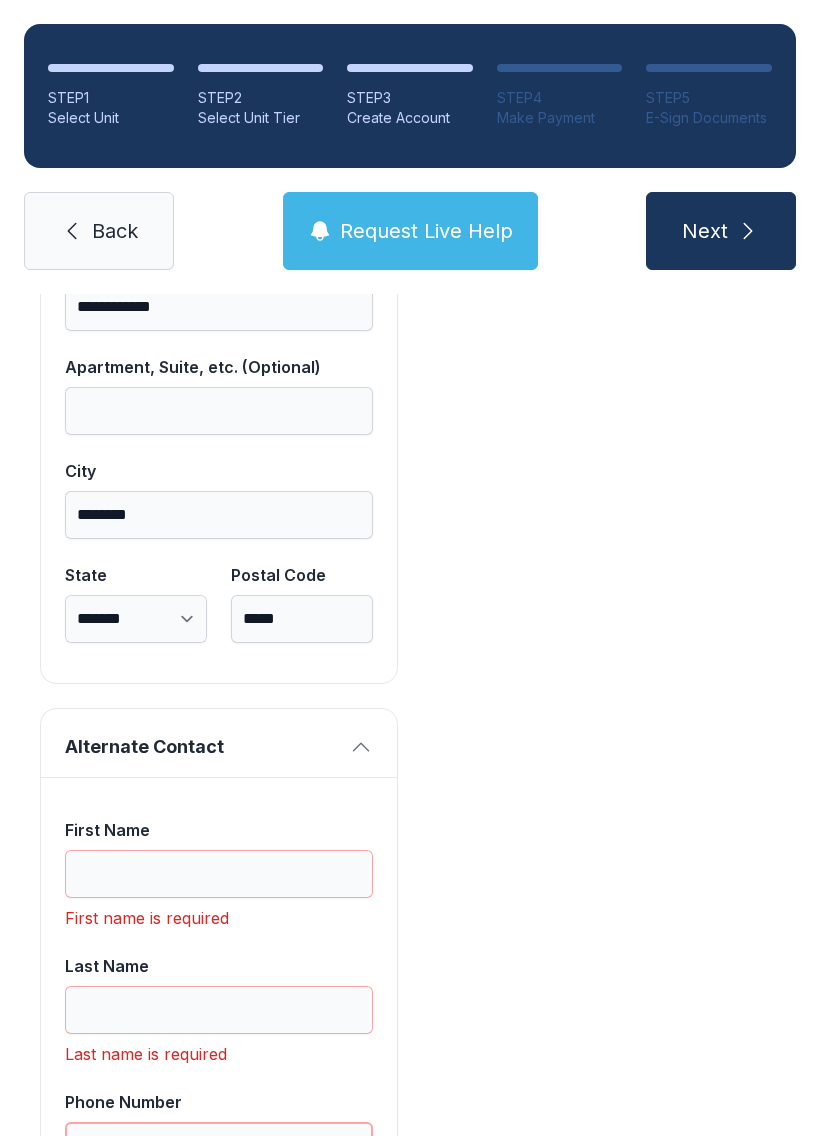 type on "*" 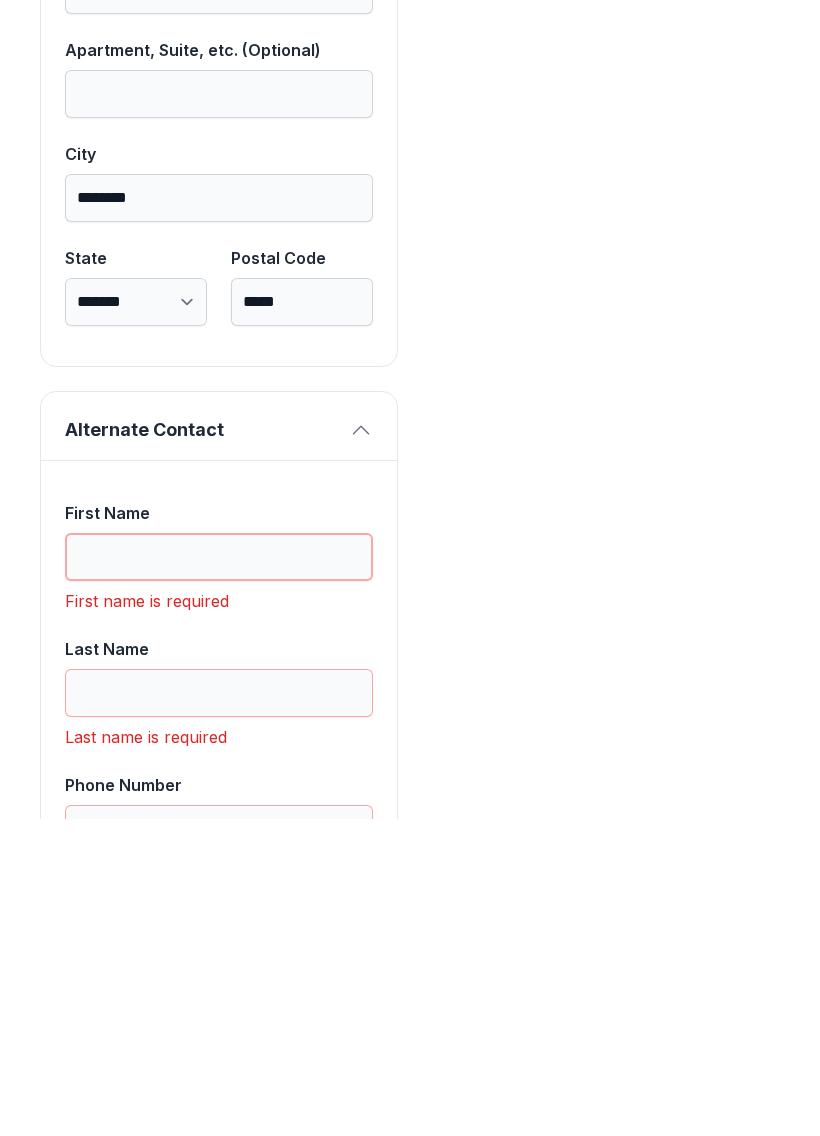 click on "First Name" at bounding box center [219, 874] 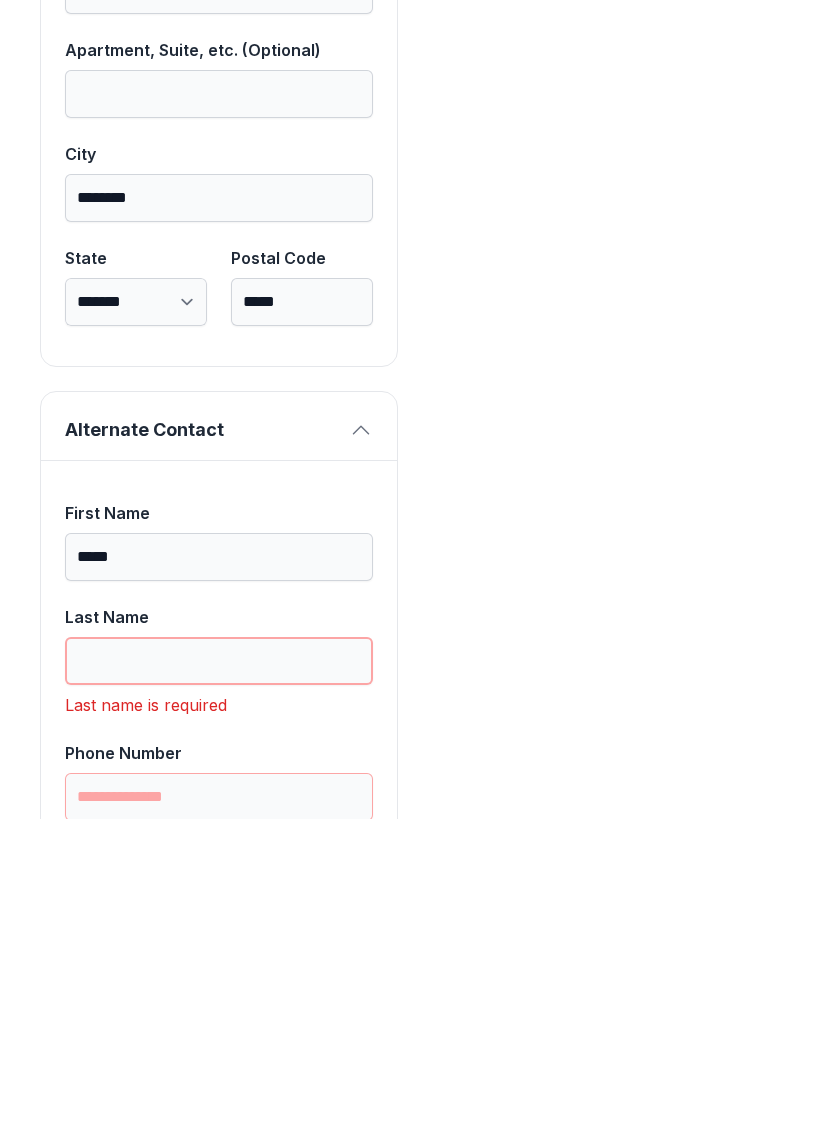 click on "Last Name" at bounding box center (219, 978) 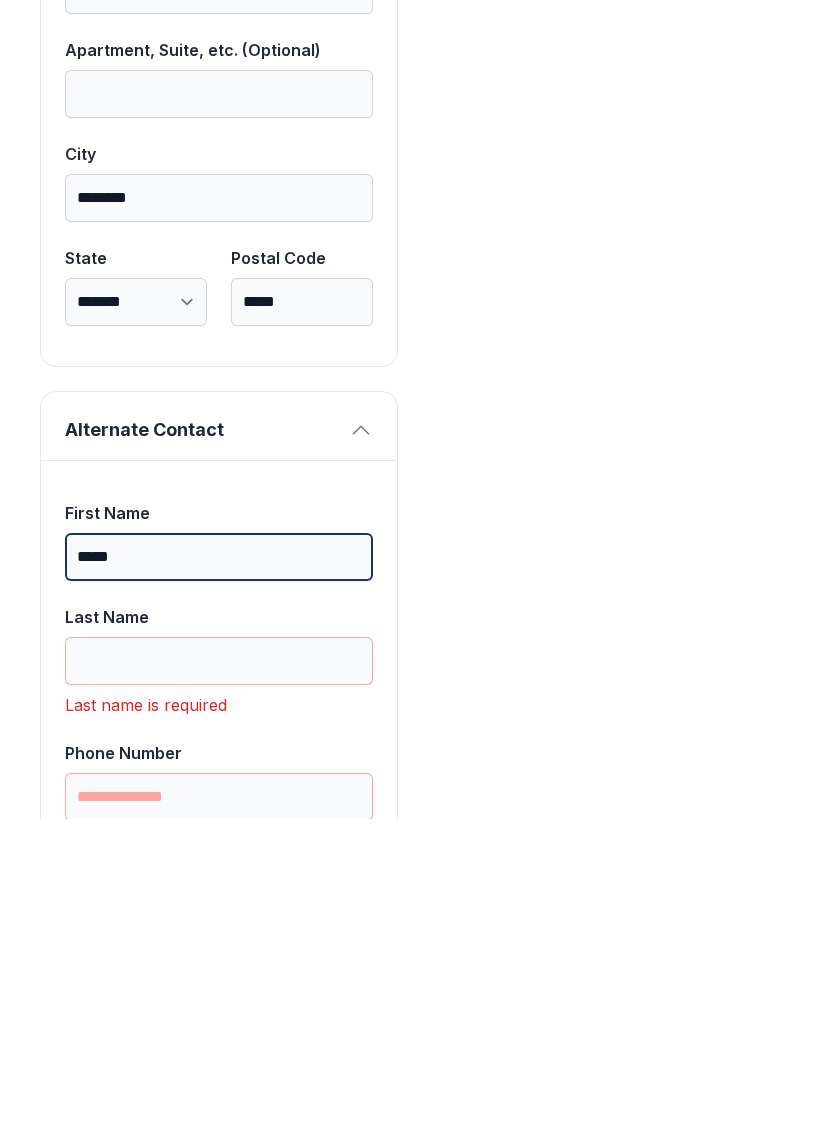 click on "*****" at bounding box center (219, 874) 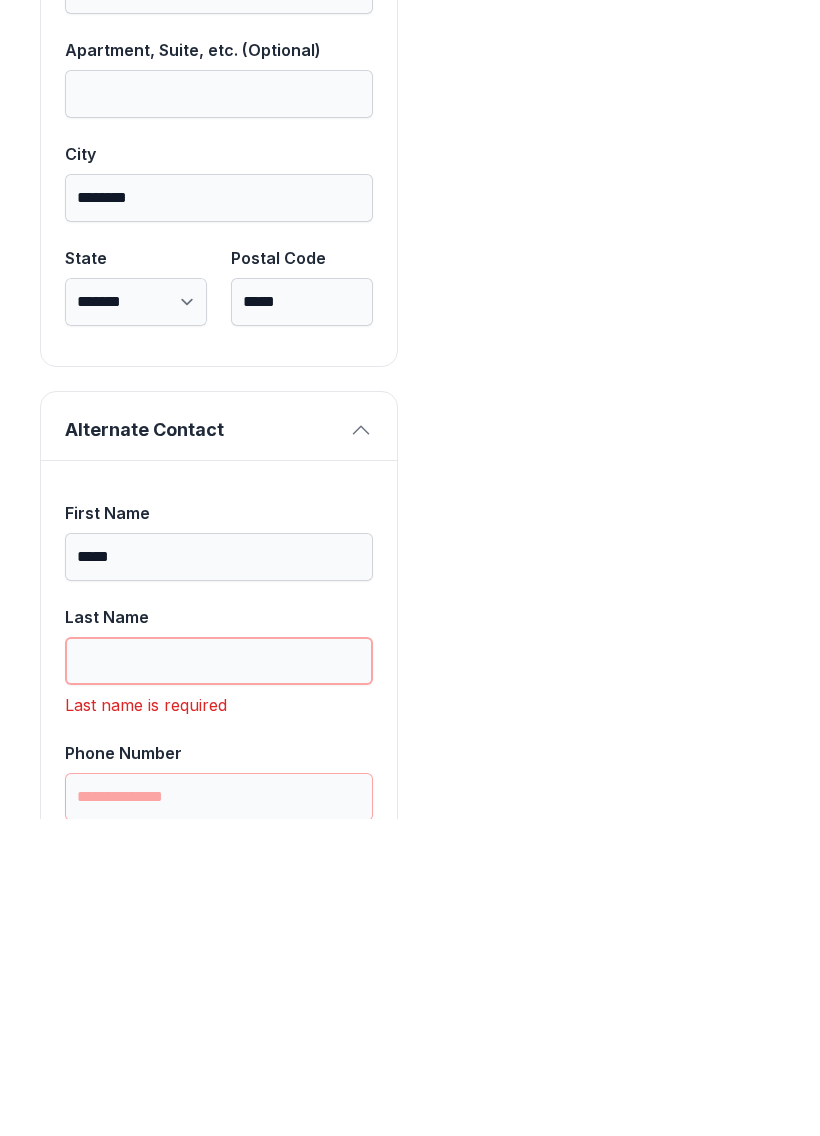 click on "Last Name" at bounding box center [219, 978] 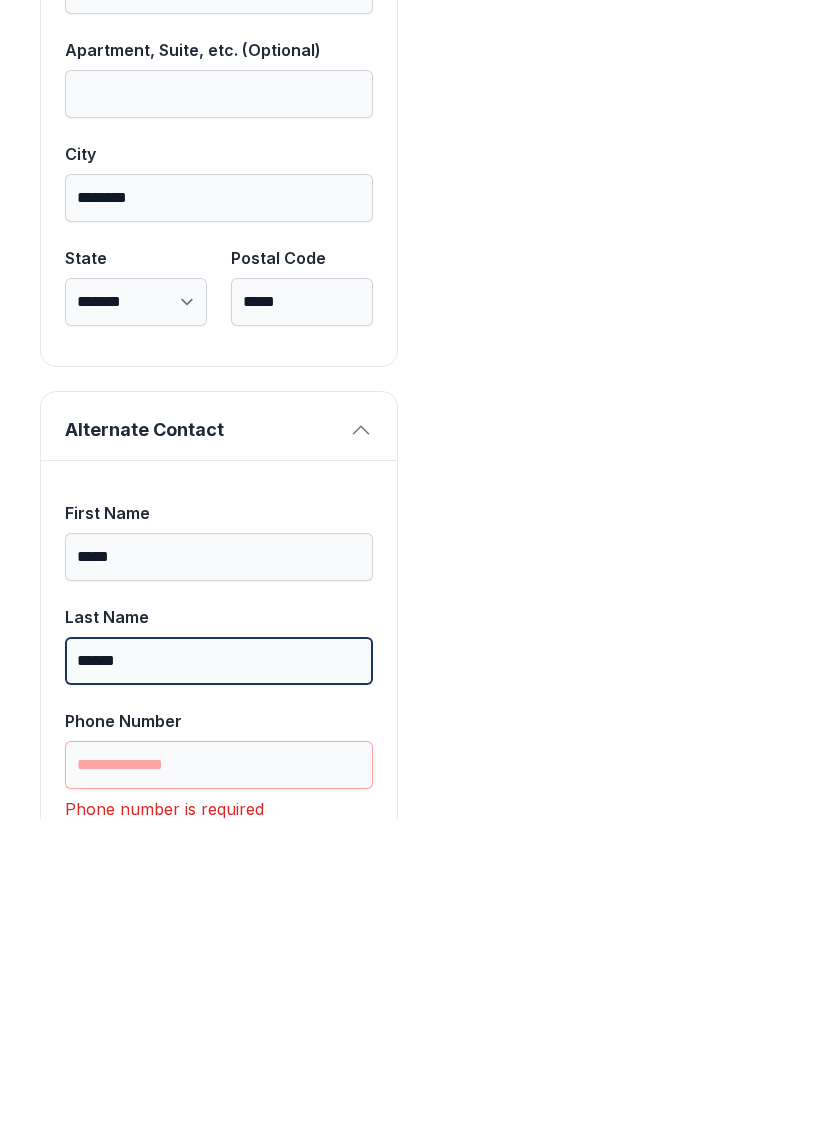 type on "******" 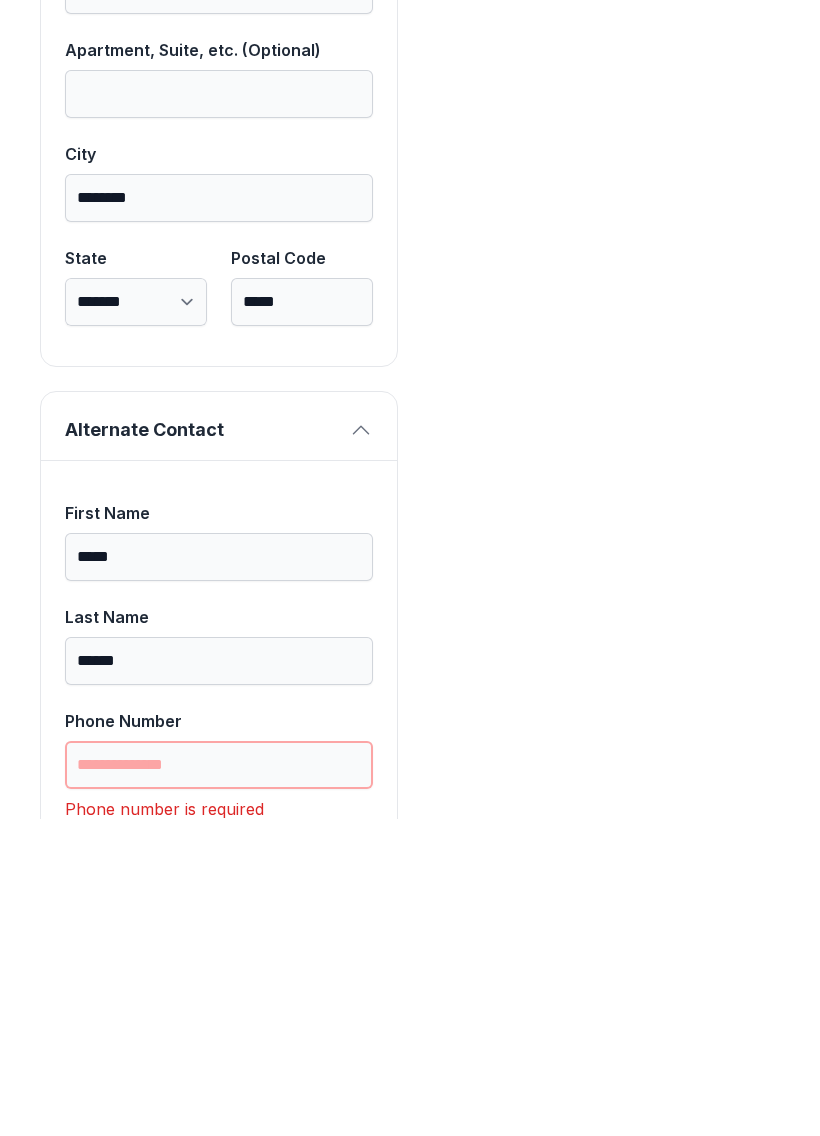 click on "Phone Number" at bounding box center [219, 1082] 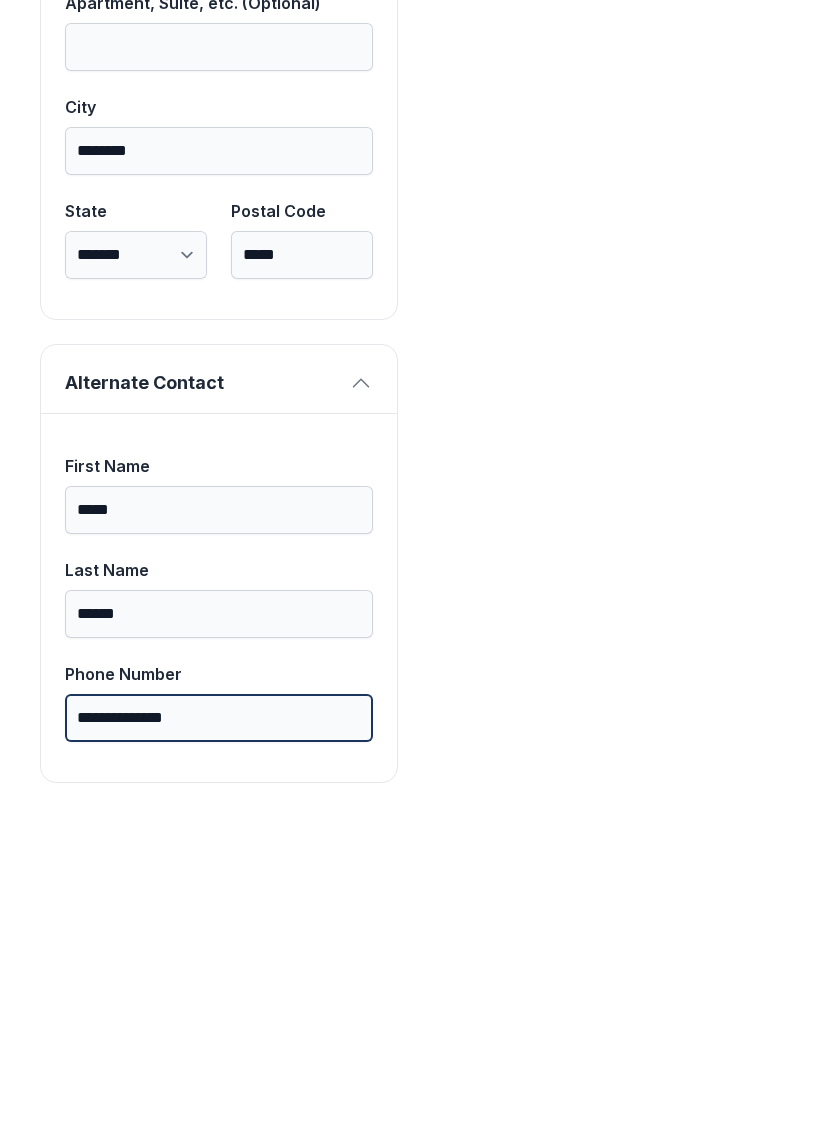 type on "**********" 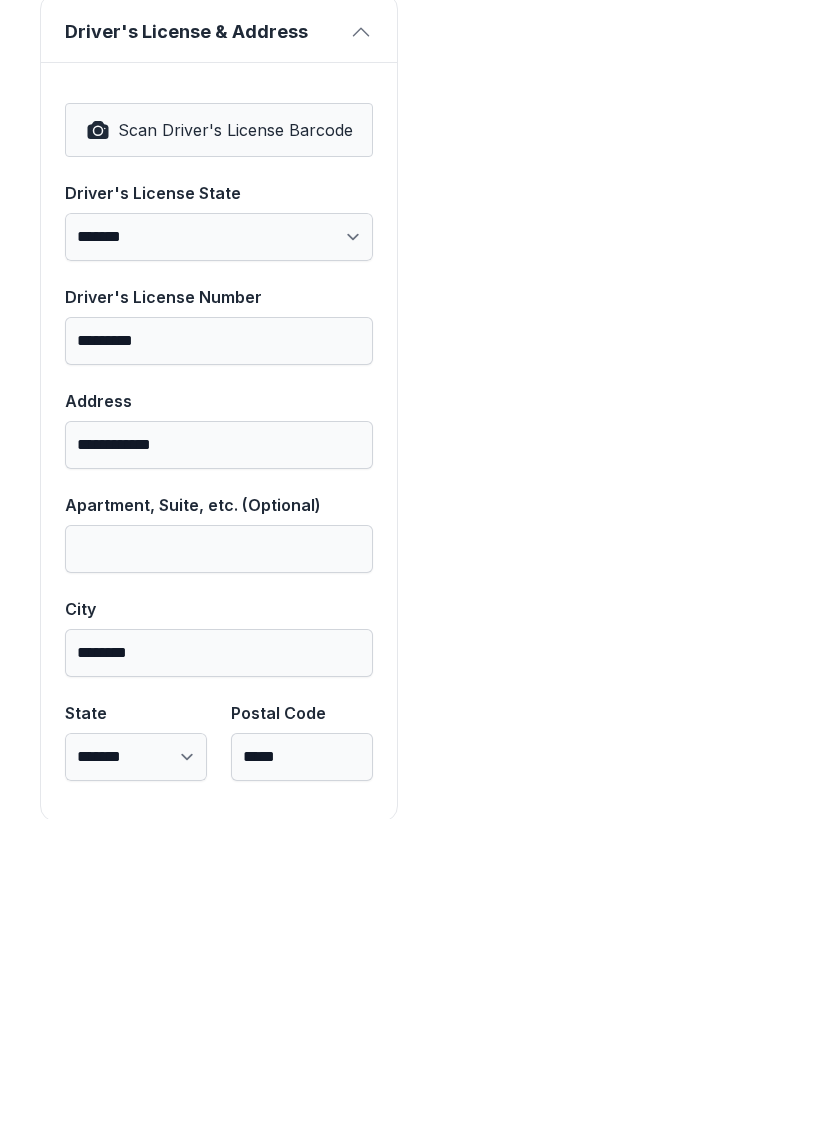 scroll, scrollTop: 1205, scrollLeft: 0, axis: vertical 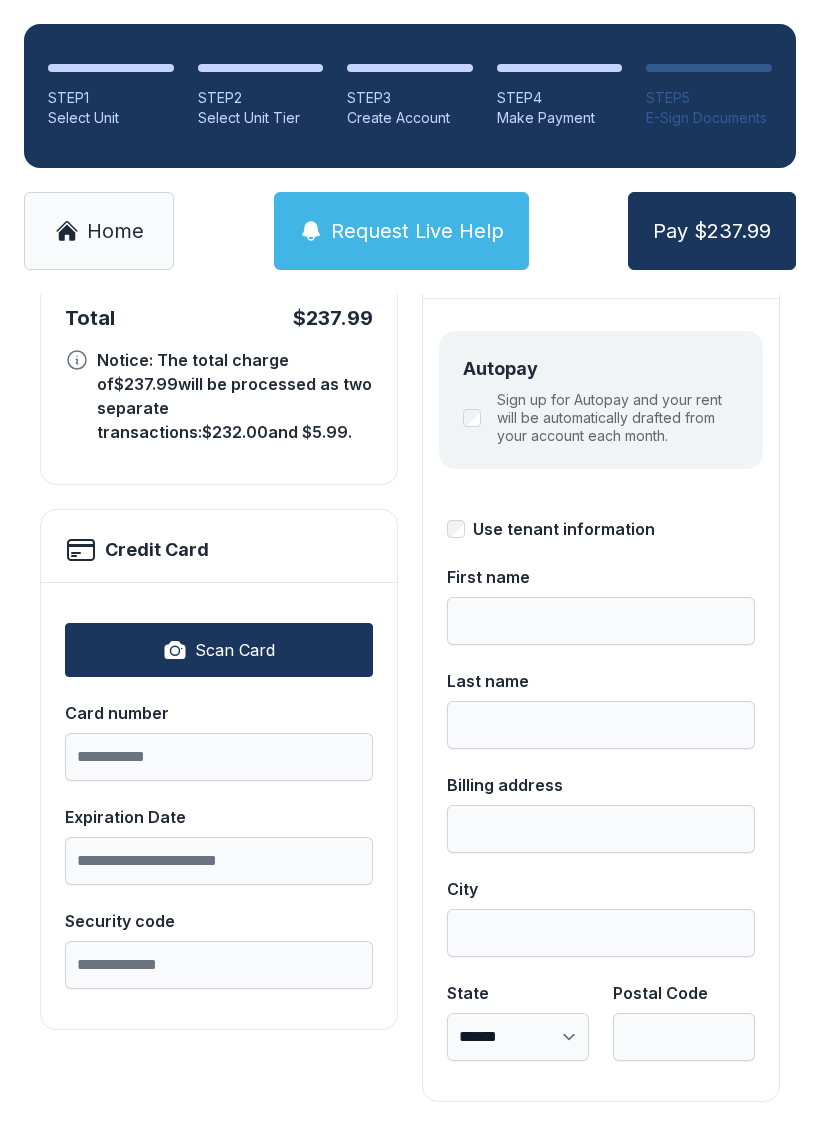 click on "Card number" at bounding box center (219, 757) 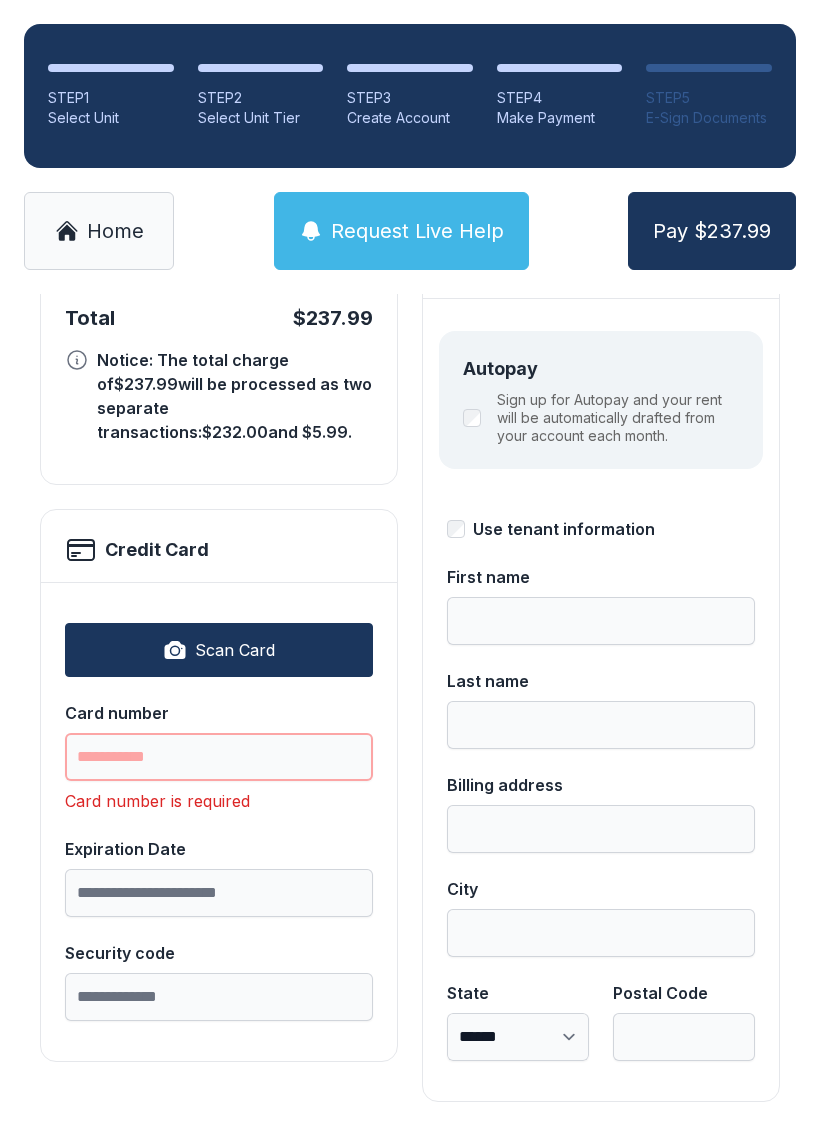 click on "Card number" at bounding box center (219, 757) 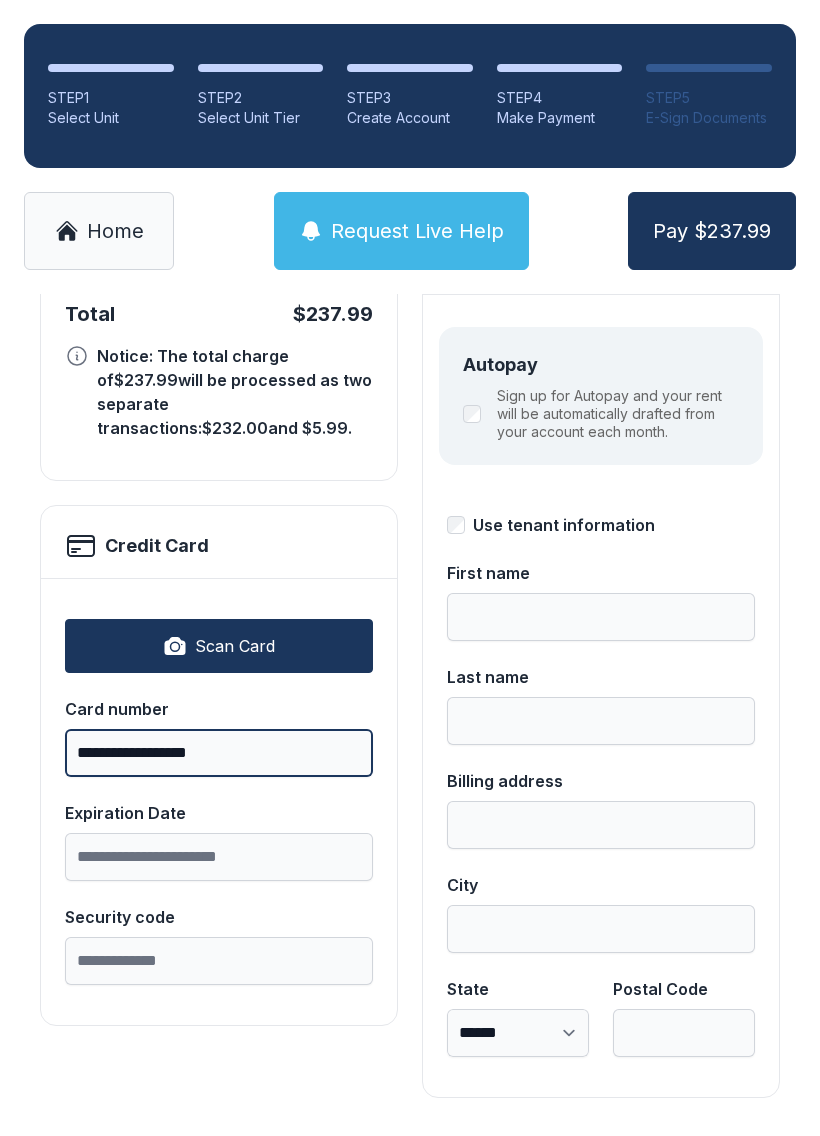 scroll, scrollTop: 218, scrollLeft: 0, axis: vertical 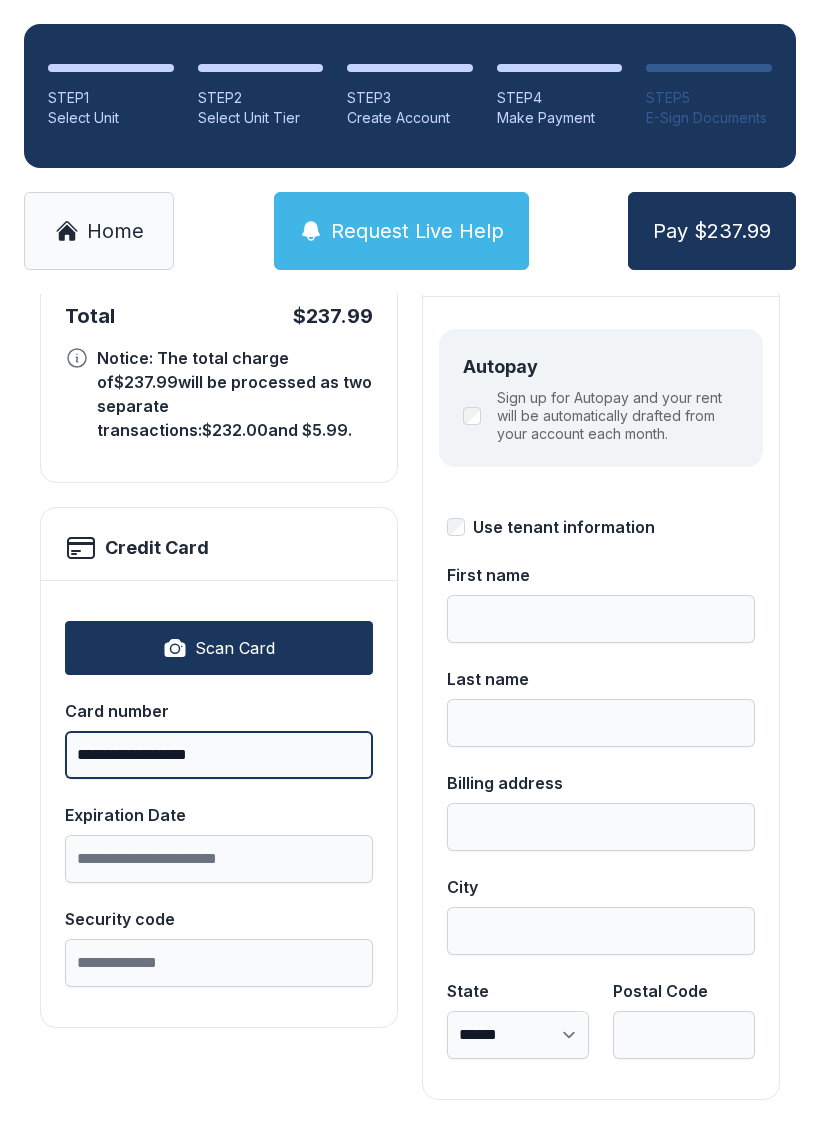 type on "**********" 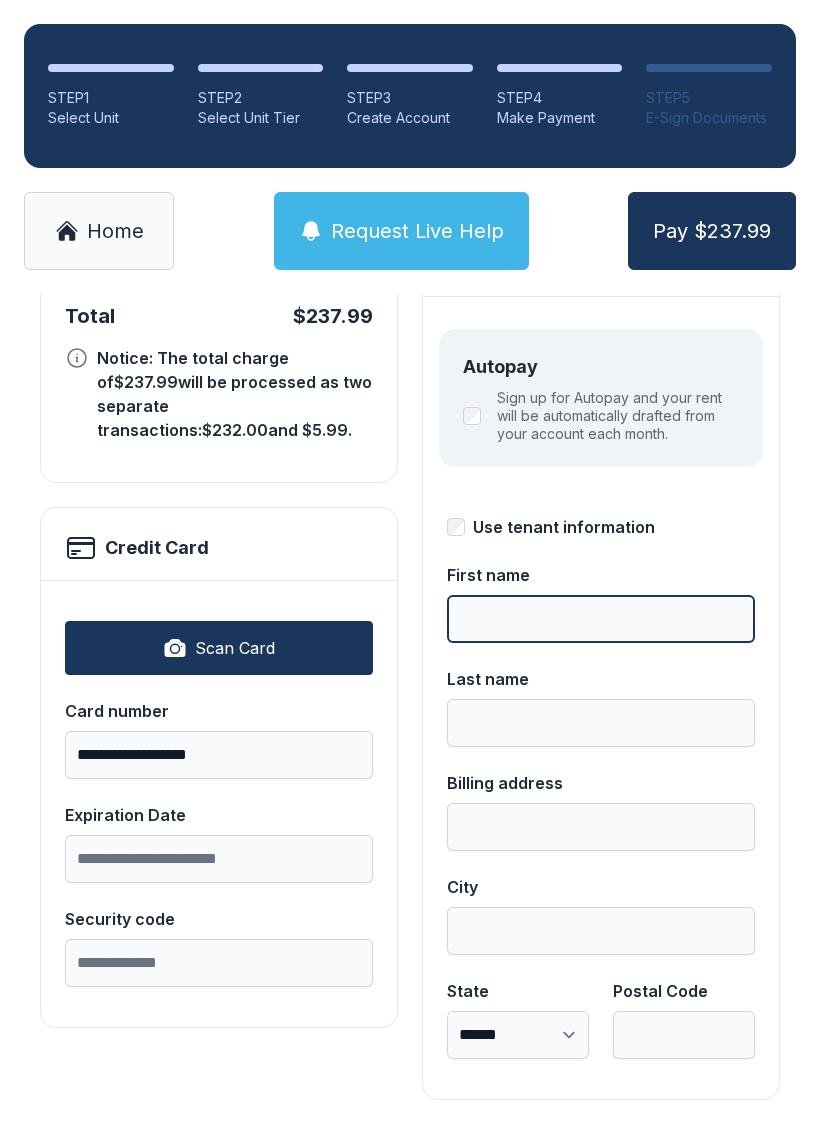 click on "First name" at bounding box center [601, 619] 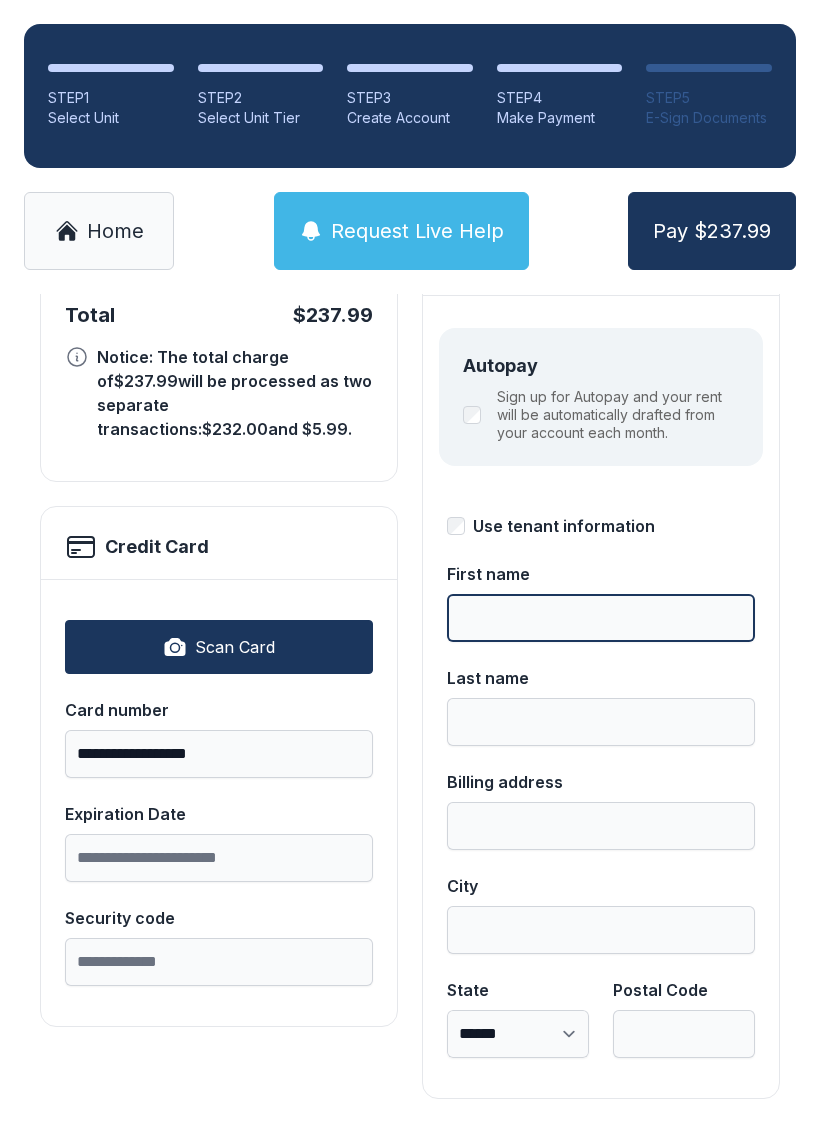 scroll, scrollTop: 218, scrollLeft: 0, axis: vertical 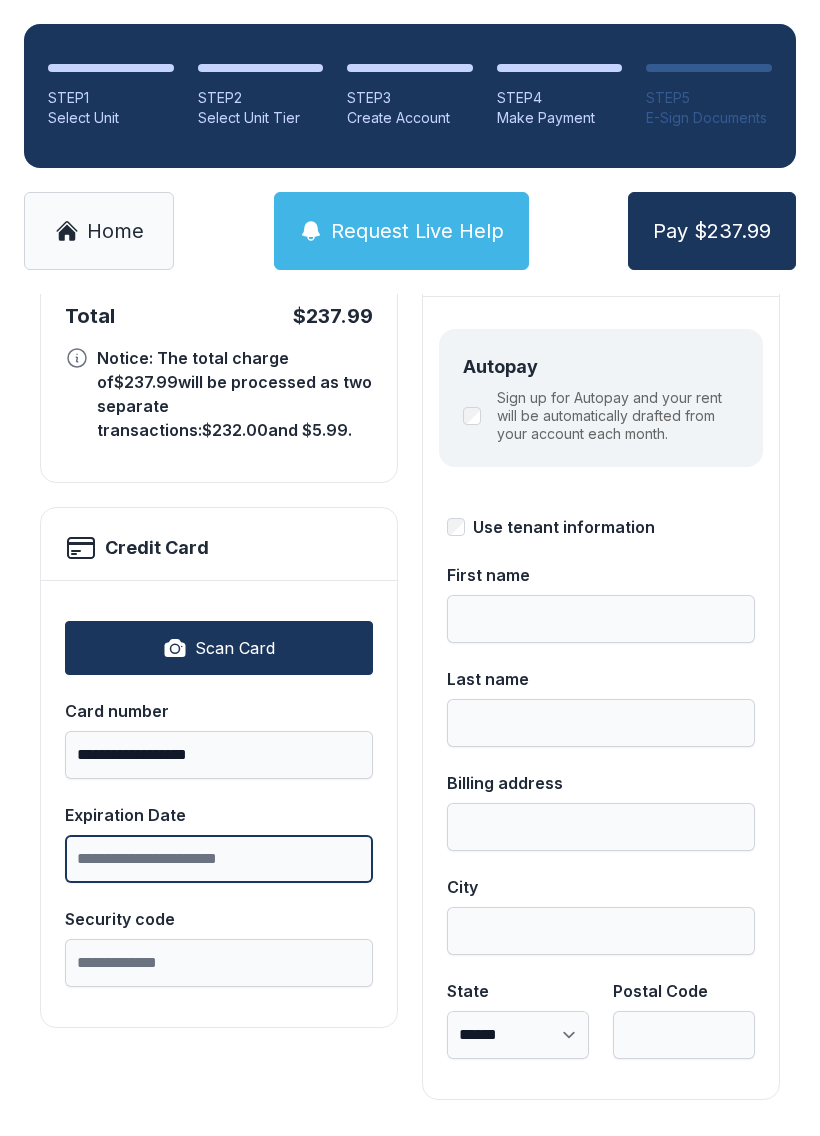 click on "Expiration Date" at bounding box center [219, 859] 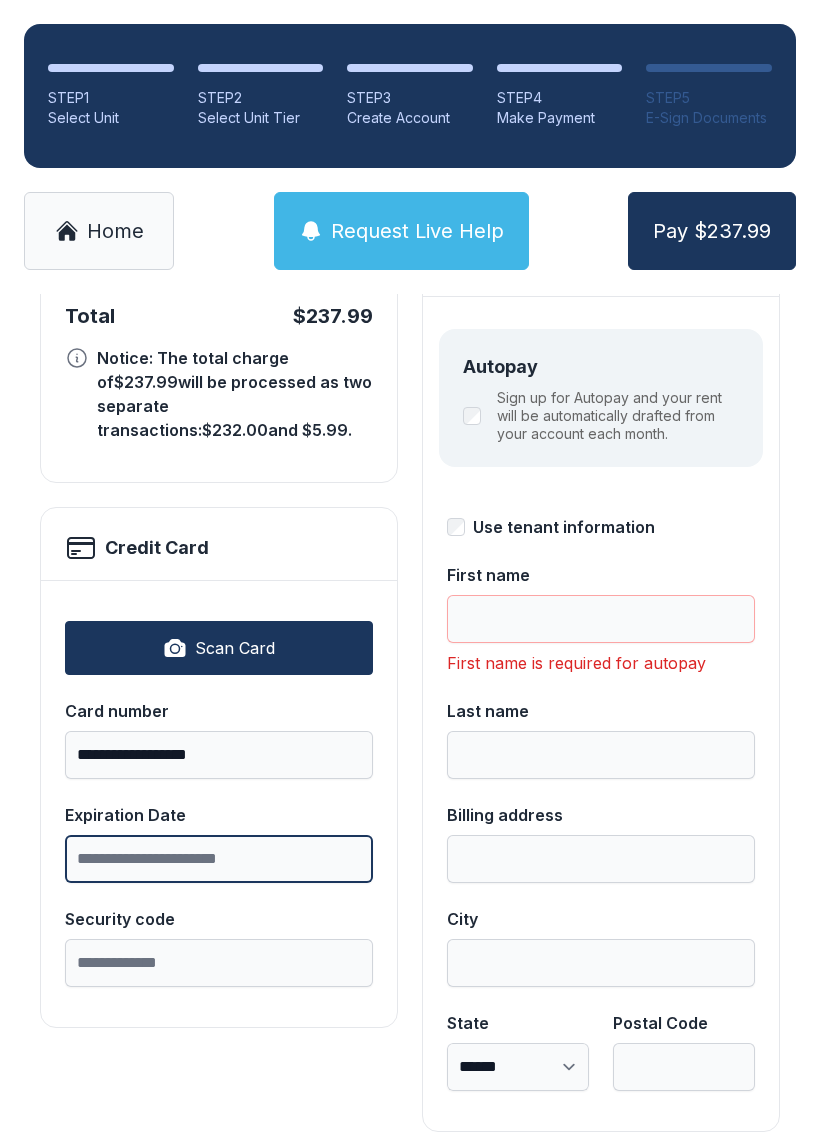 scroll, scrollTop: 44, scrollLeft: 0, axis: vertical 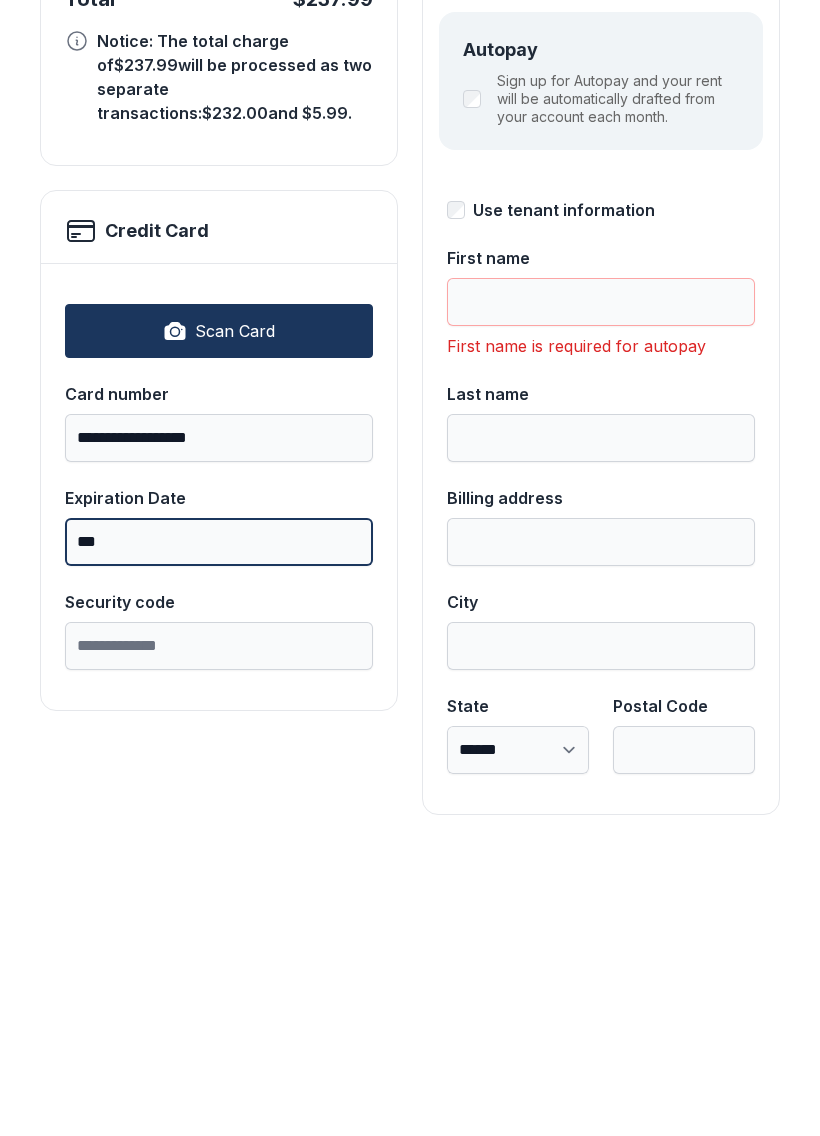 click on "Pay $237.99" at bounding box center (712, 231) 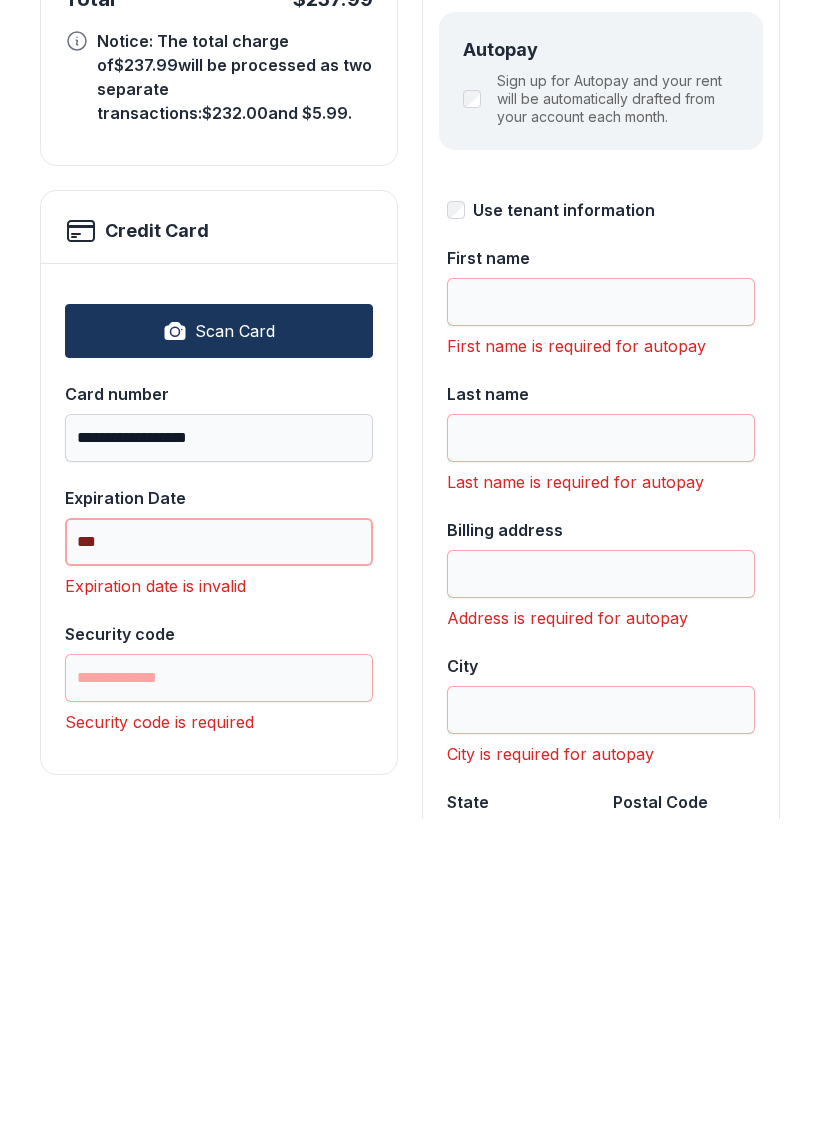 click on "***" at bounding box center [219, 859] 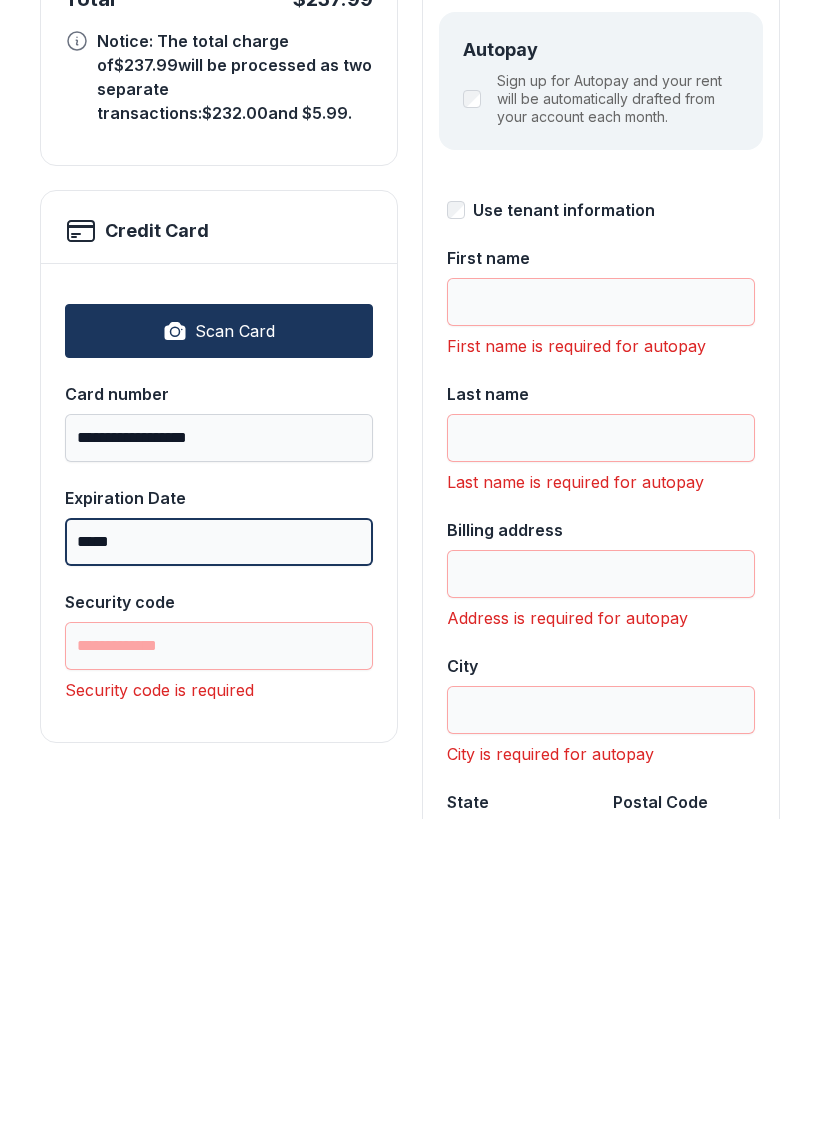 type on "*****" 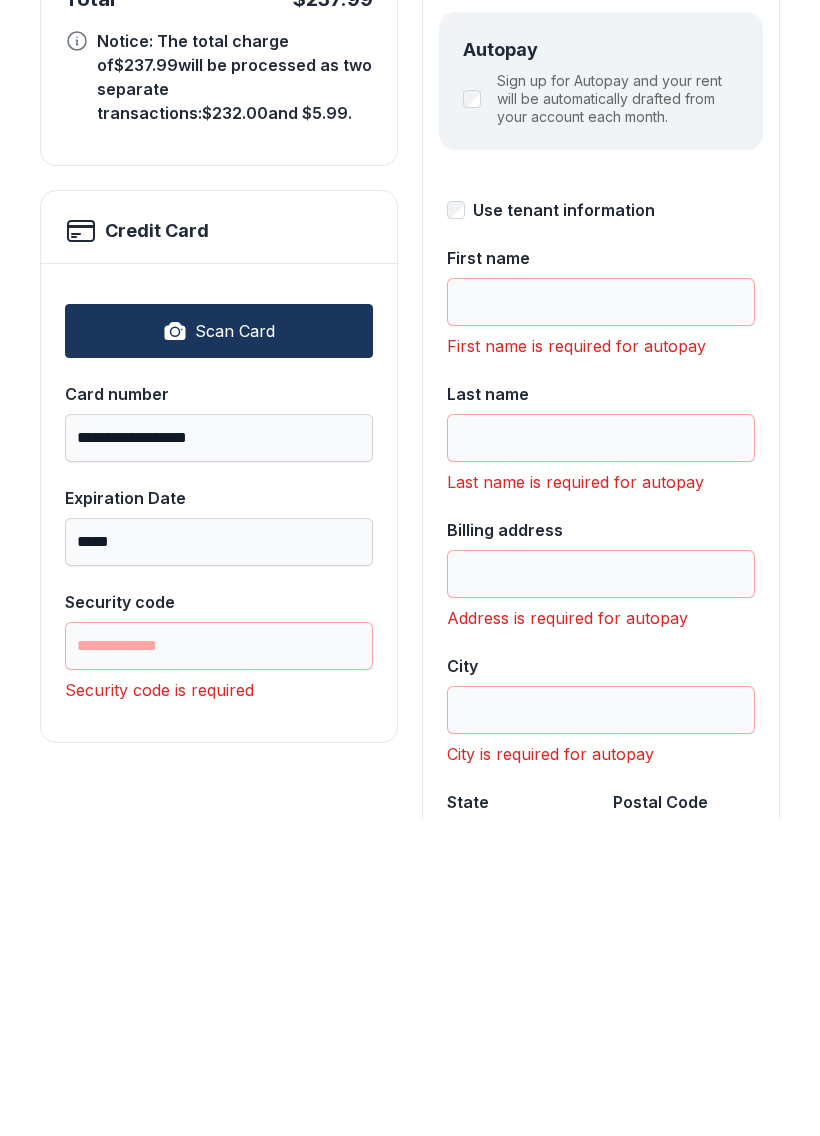 click on "Security code is required" at bounding box center [219, 1007] 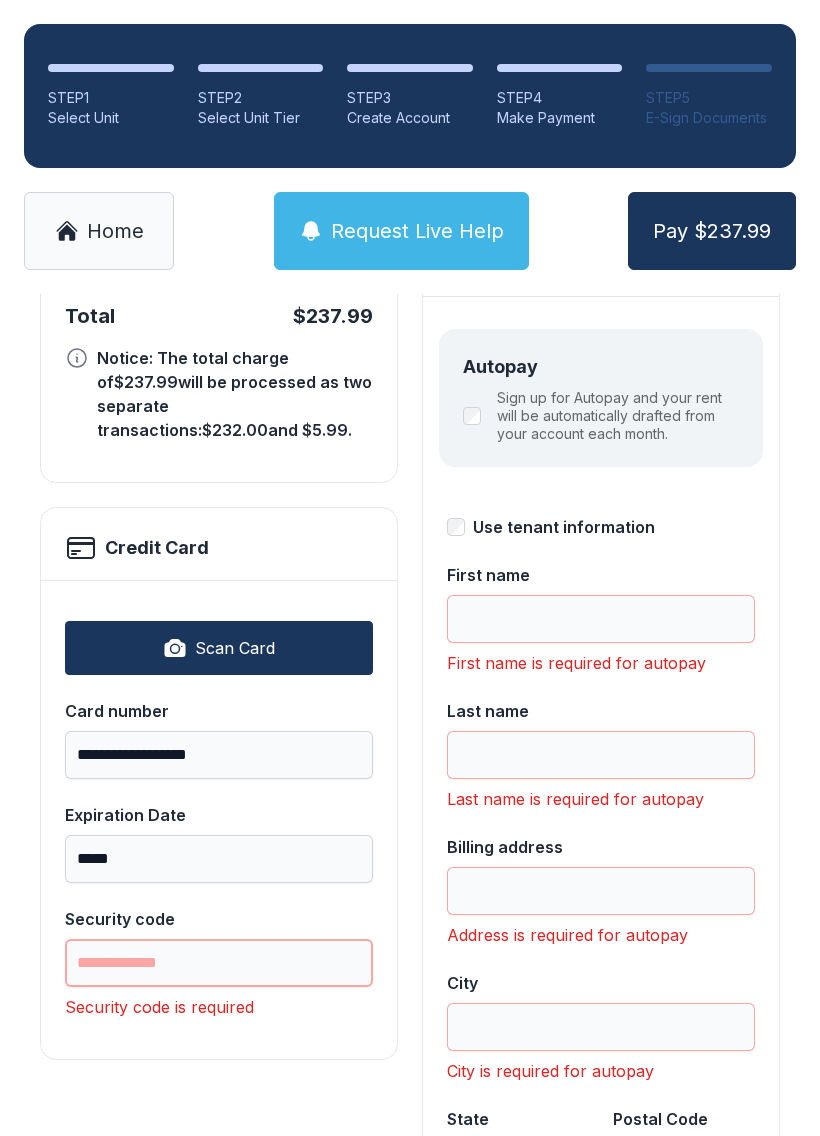 click on "Security code" at bounding box center (219, 963) 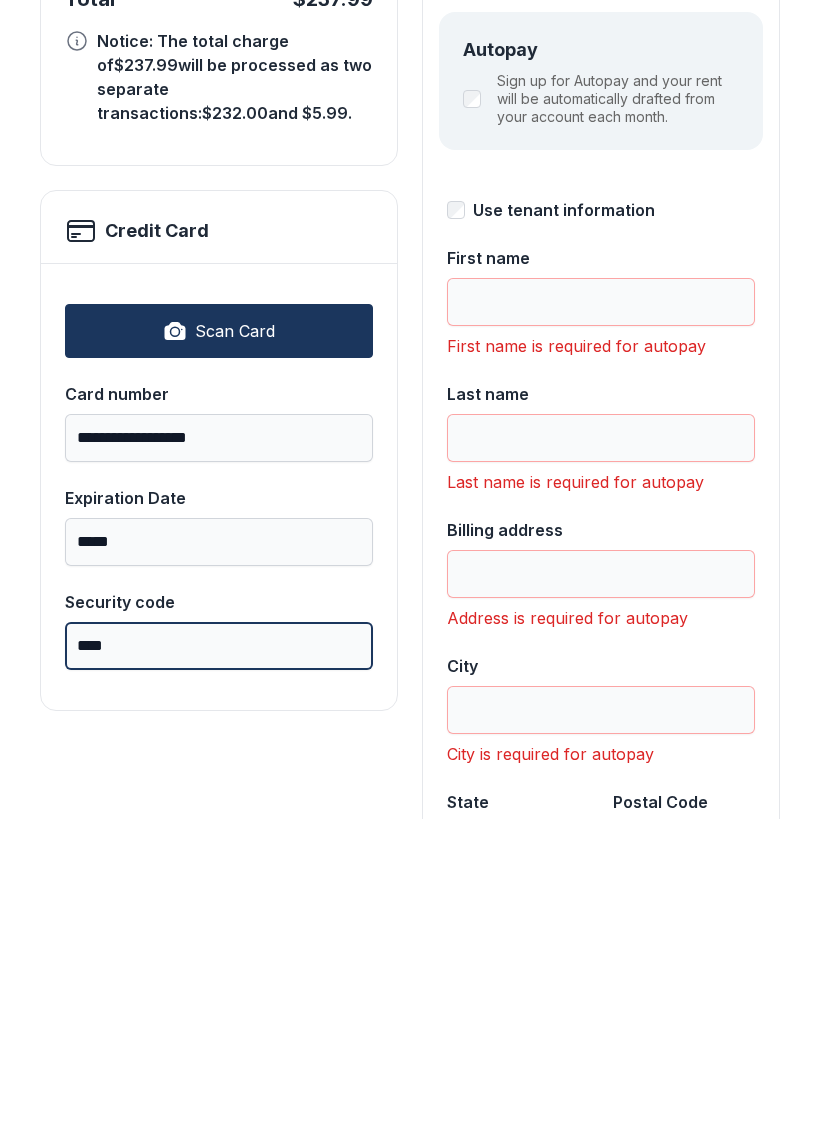 type on "****" 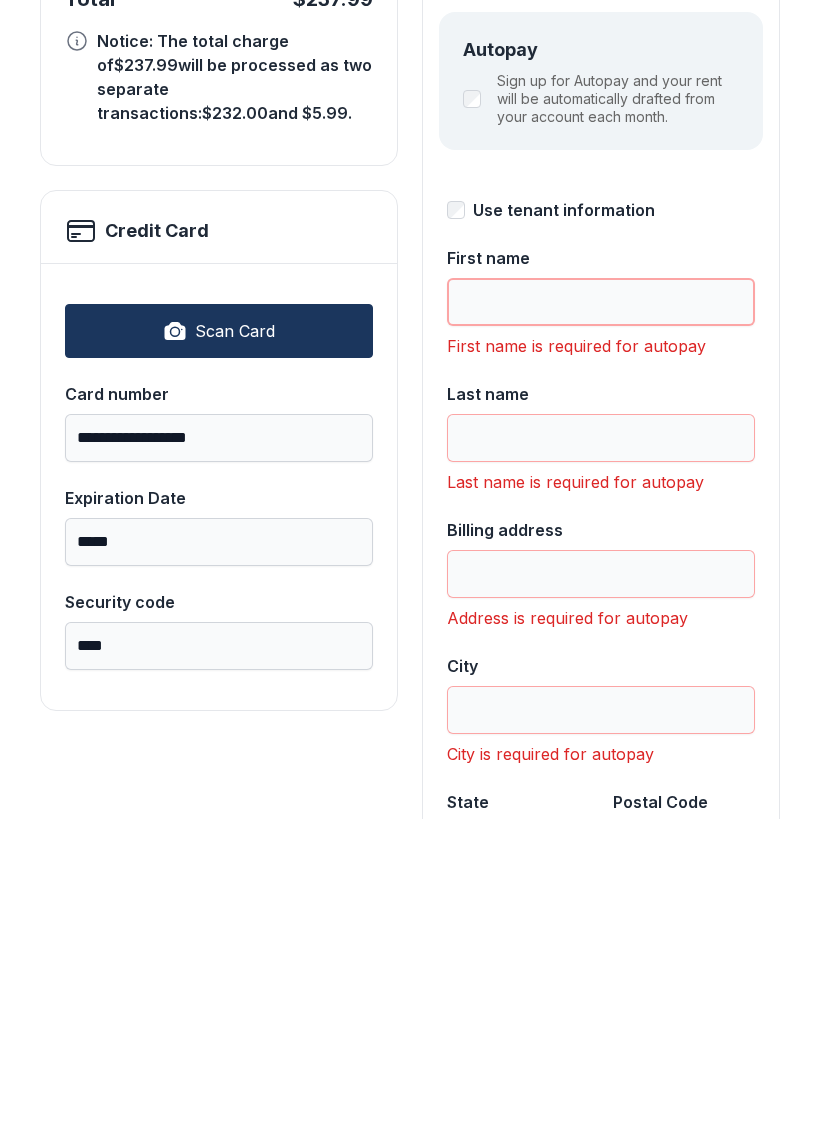 click on "First name" at bounding box center (601, 619) 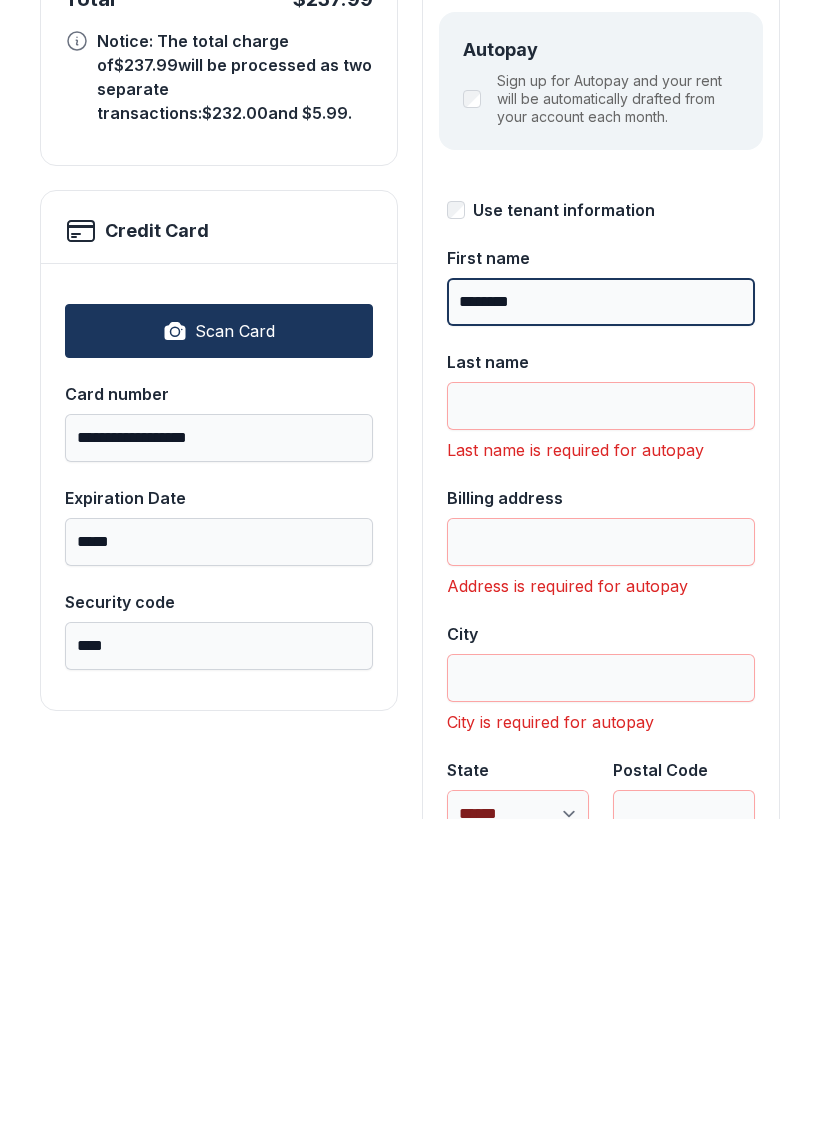 type on "********" 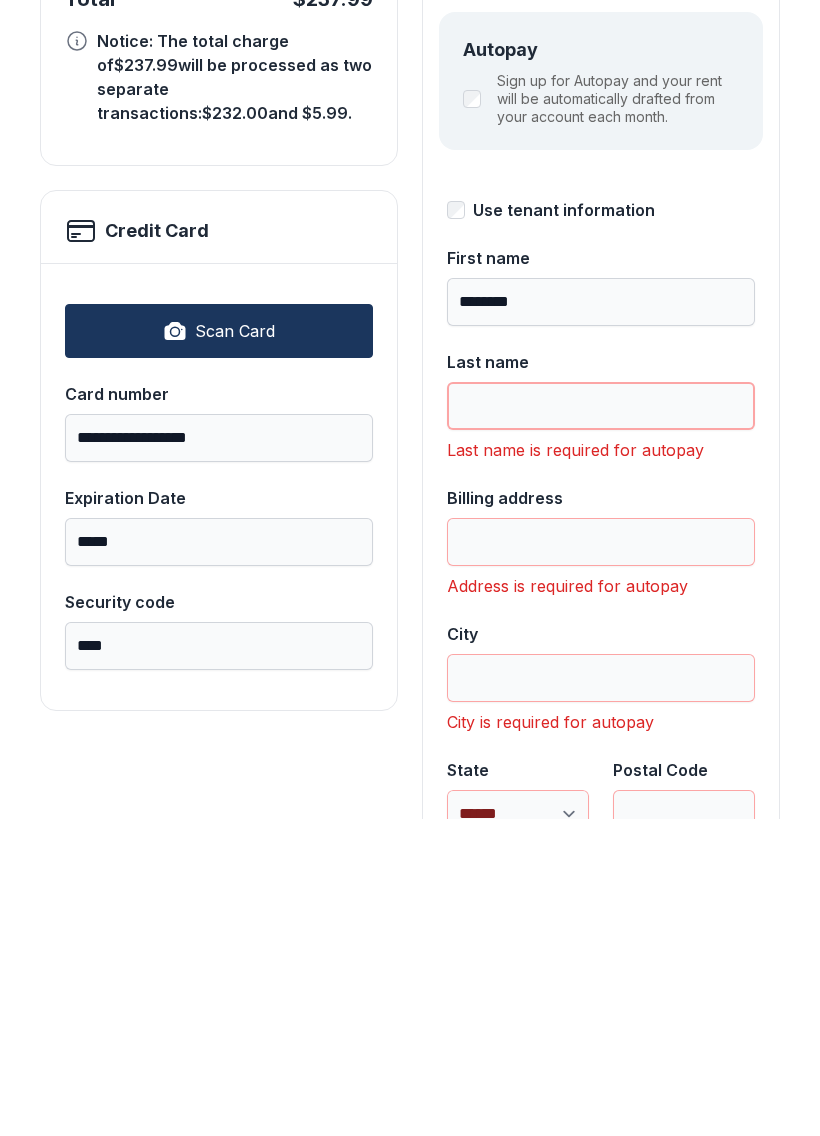 click on "Last name" at bounding box center [601, 723] 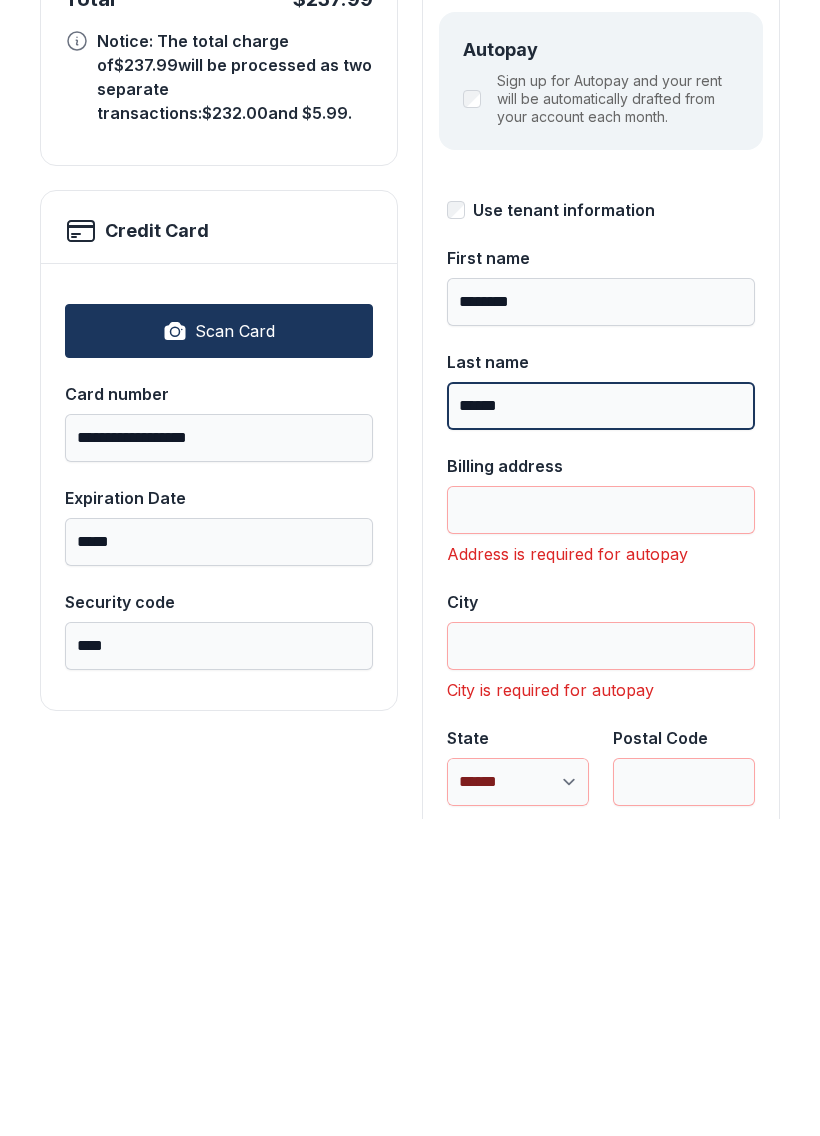 type on "******" 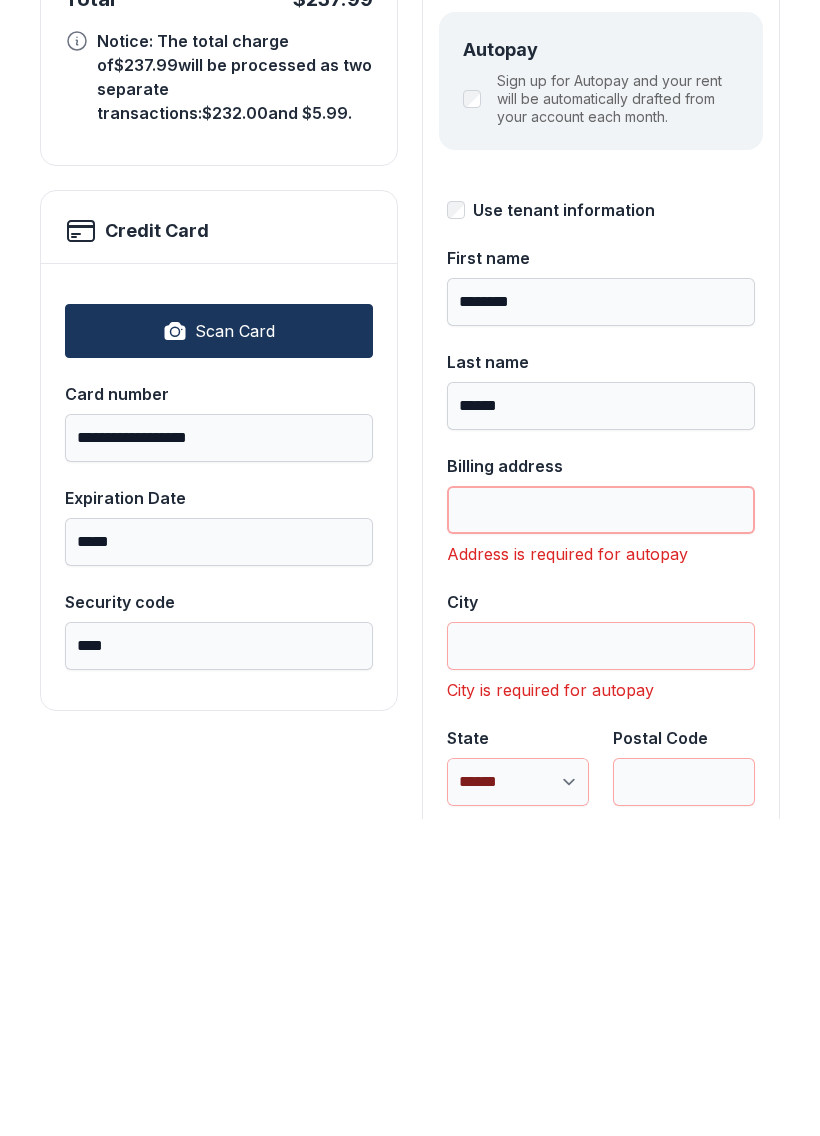 click on "Billing address" at bounding box center [601, 827] 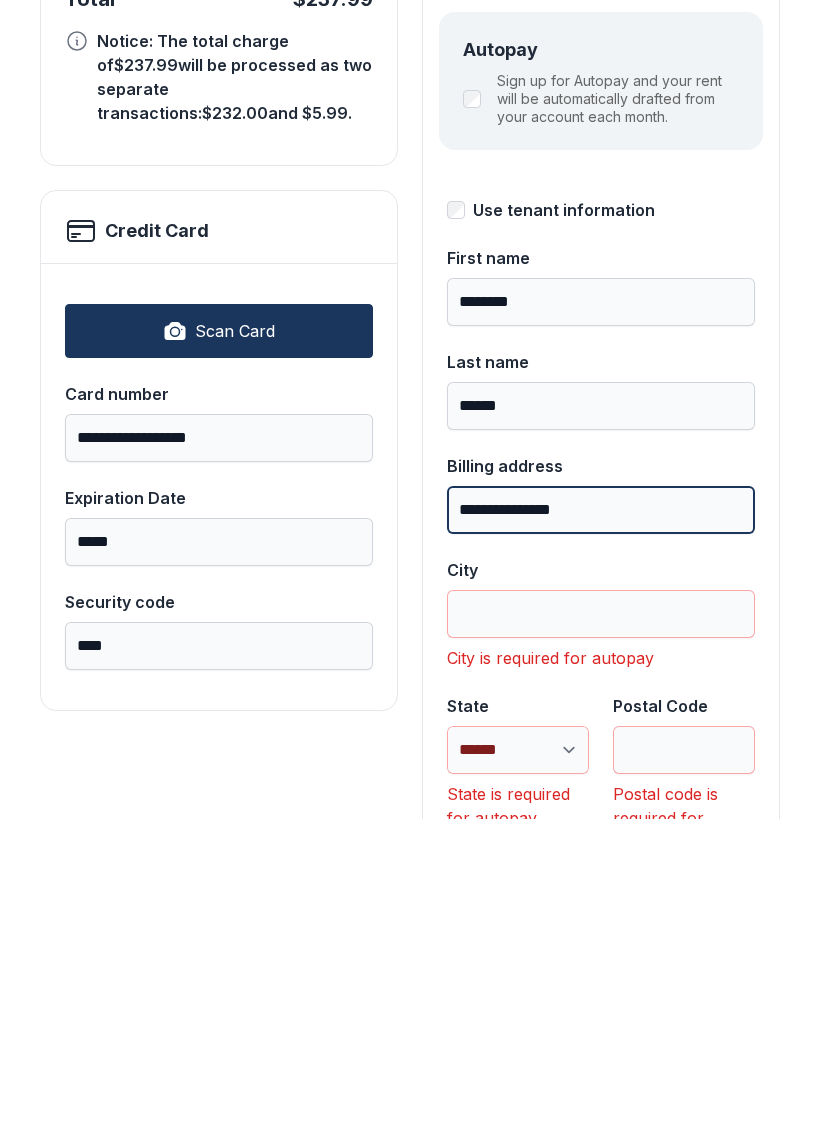 type on "**********" 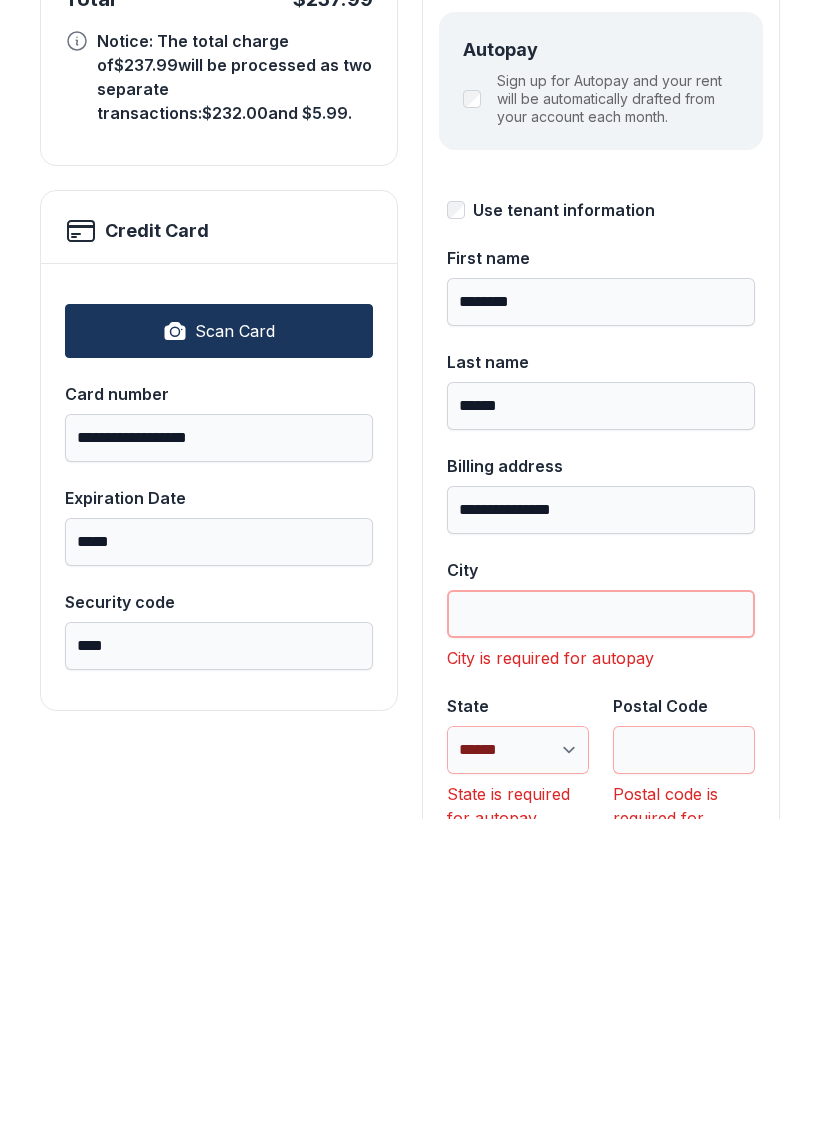 click on "City" at bounding box center (601, 931) 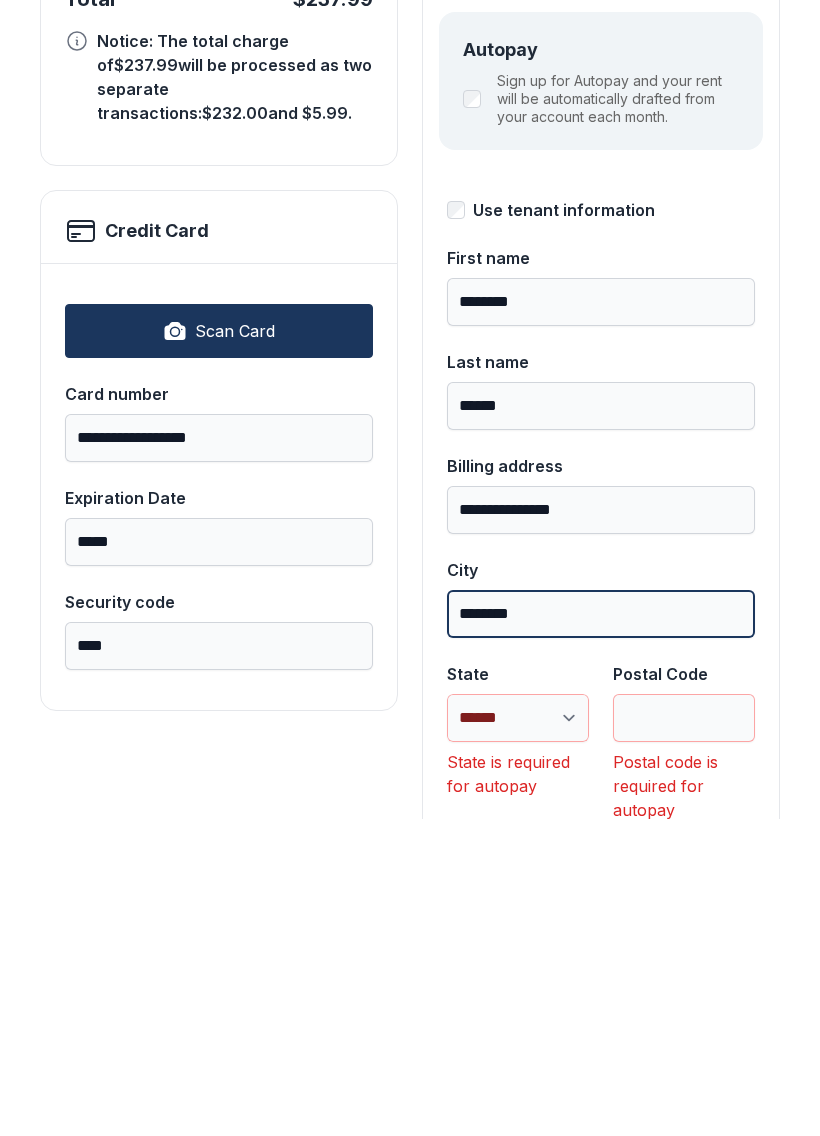 type on "*******" 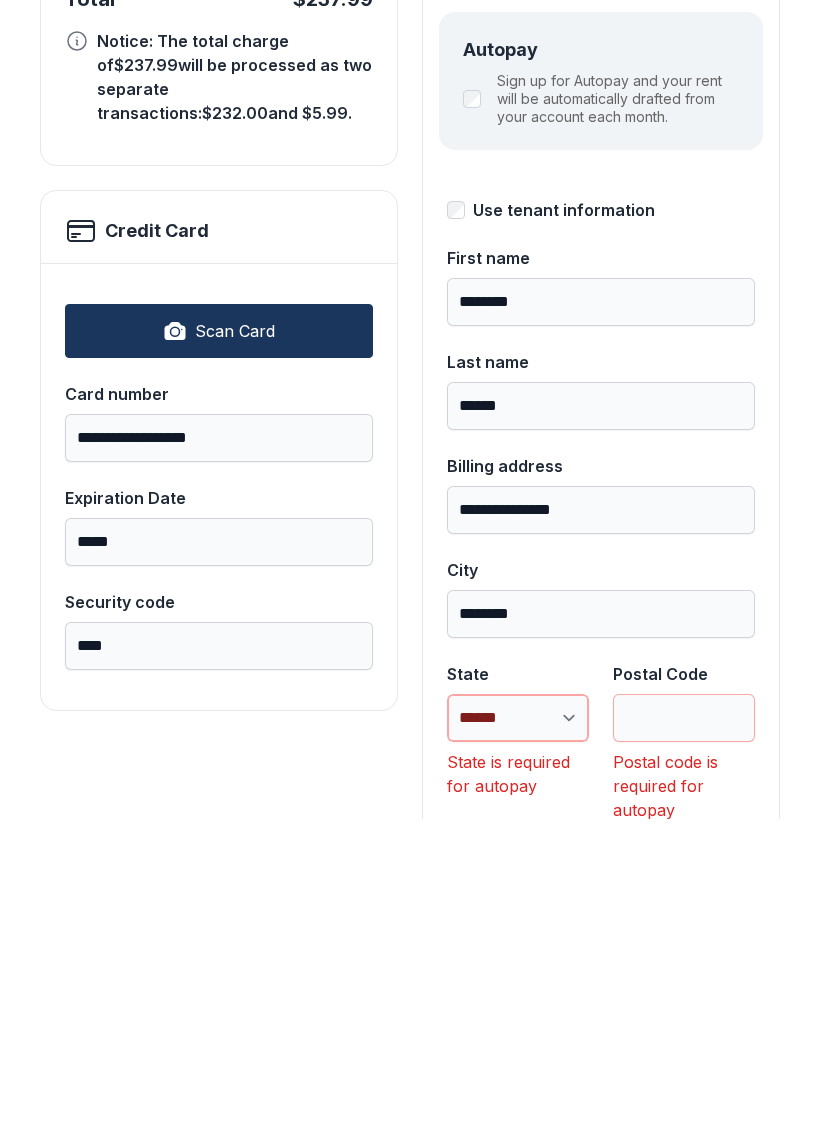 click on "**********" at bounding box center (518, 1035) 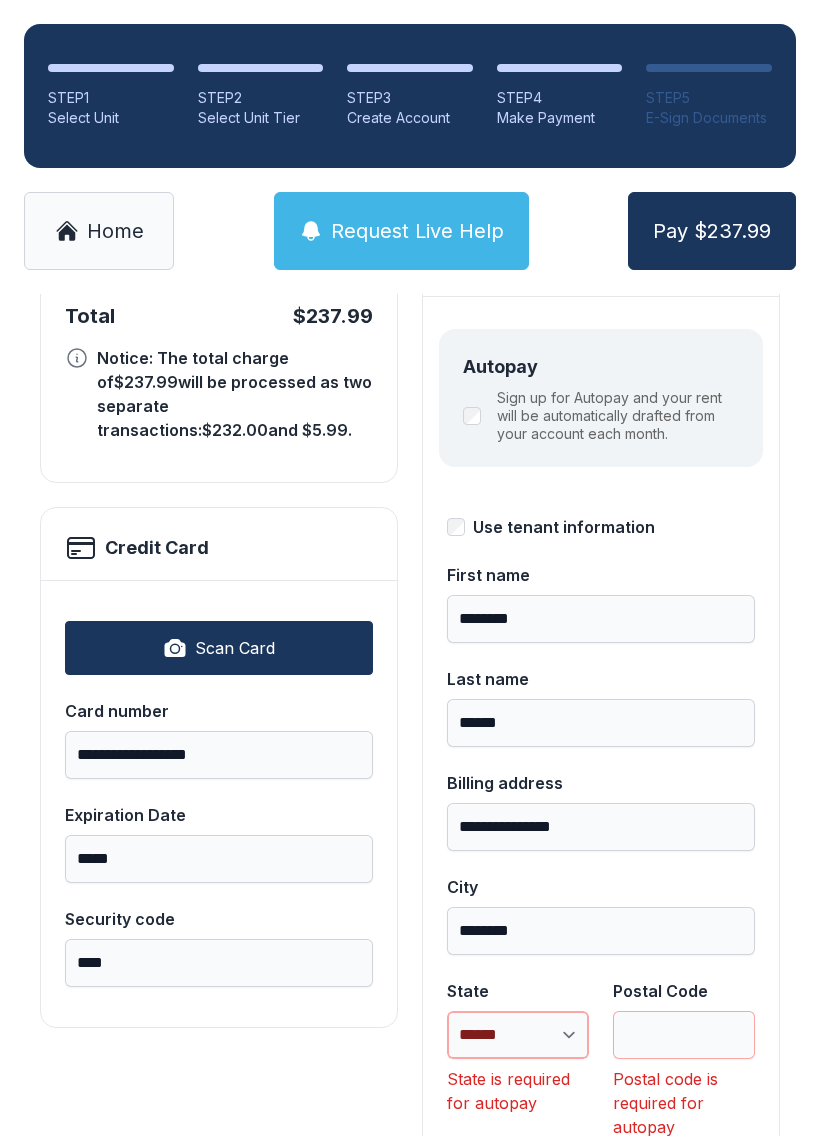 select on "**" 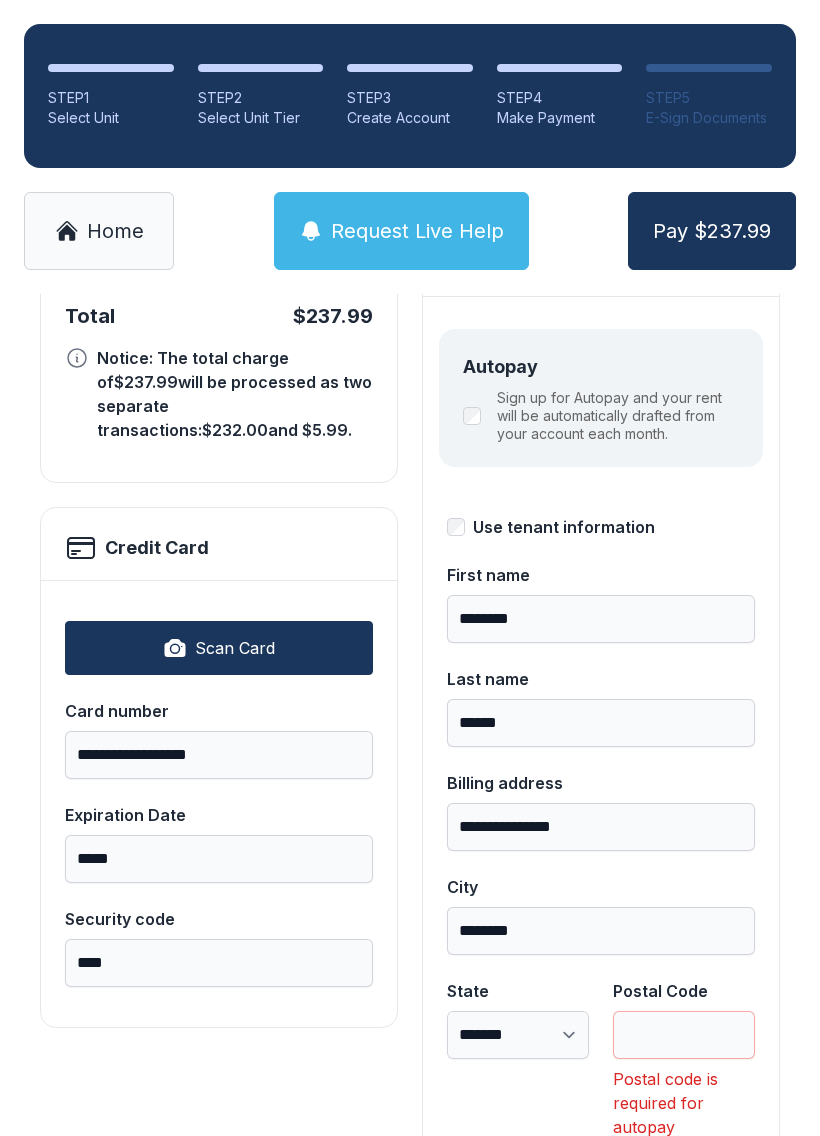 click on "Postal Code" at bounding box center [684, 1035] 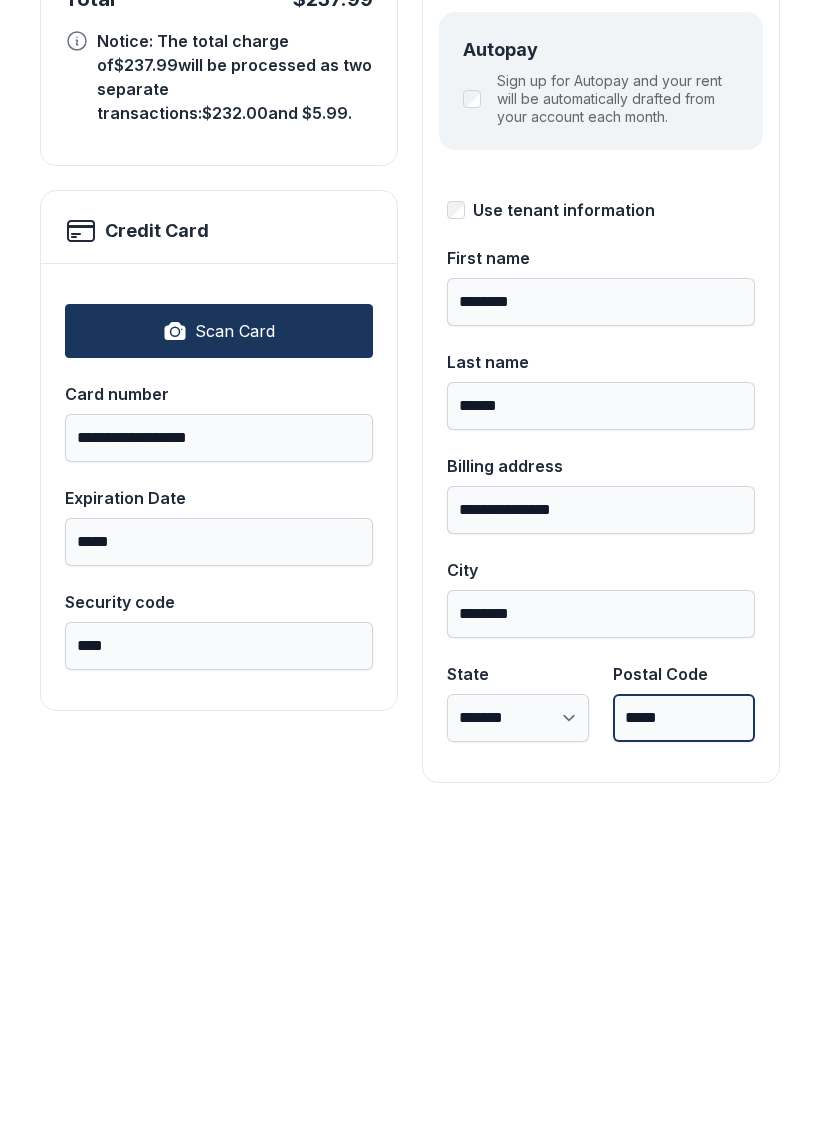 type on "*****" 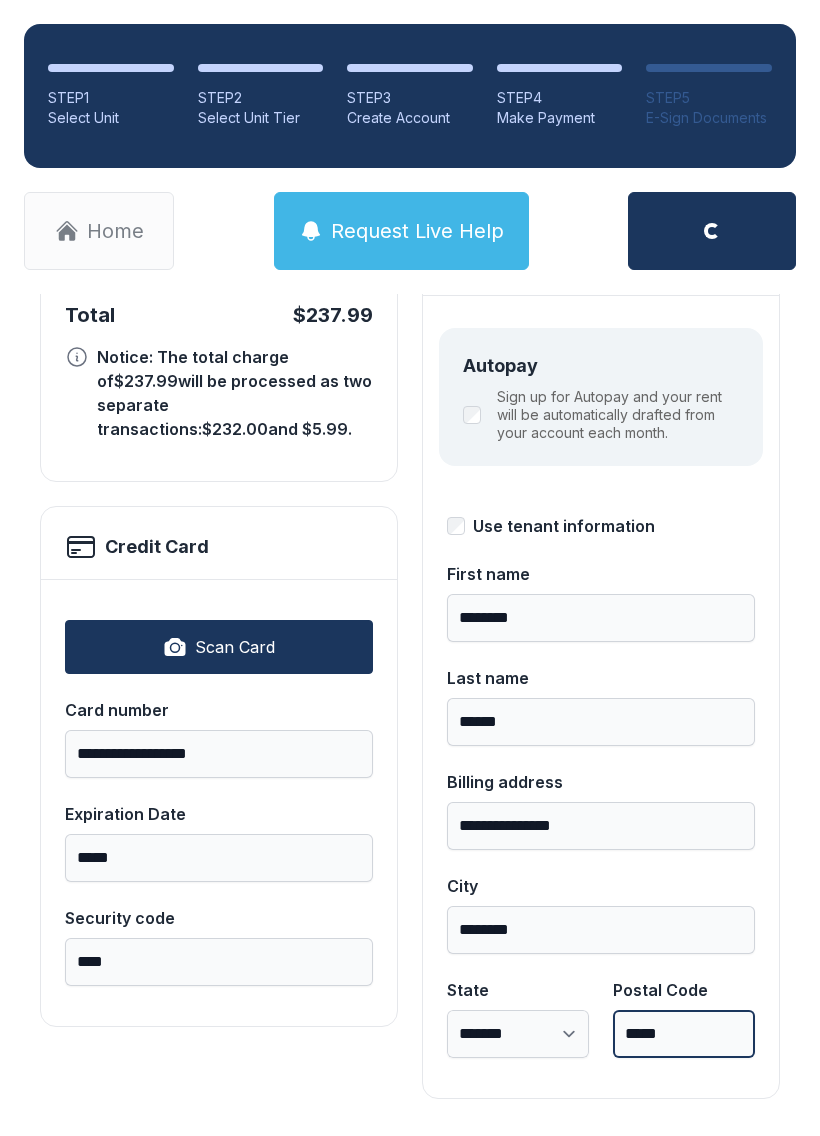 scroll, scrollTop: 218, scrollLeft: 0, axis: vertical 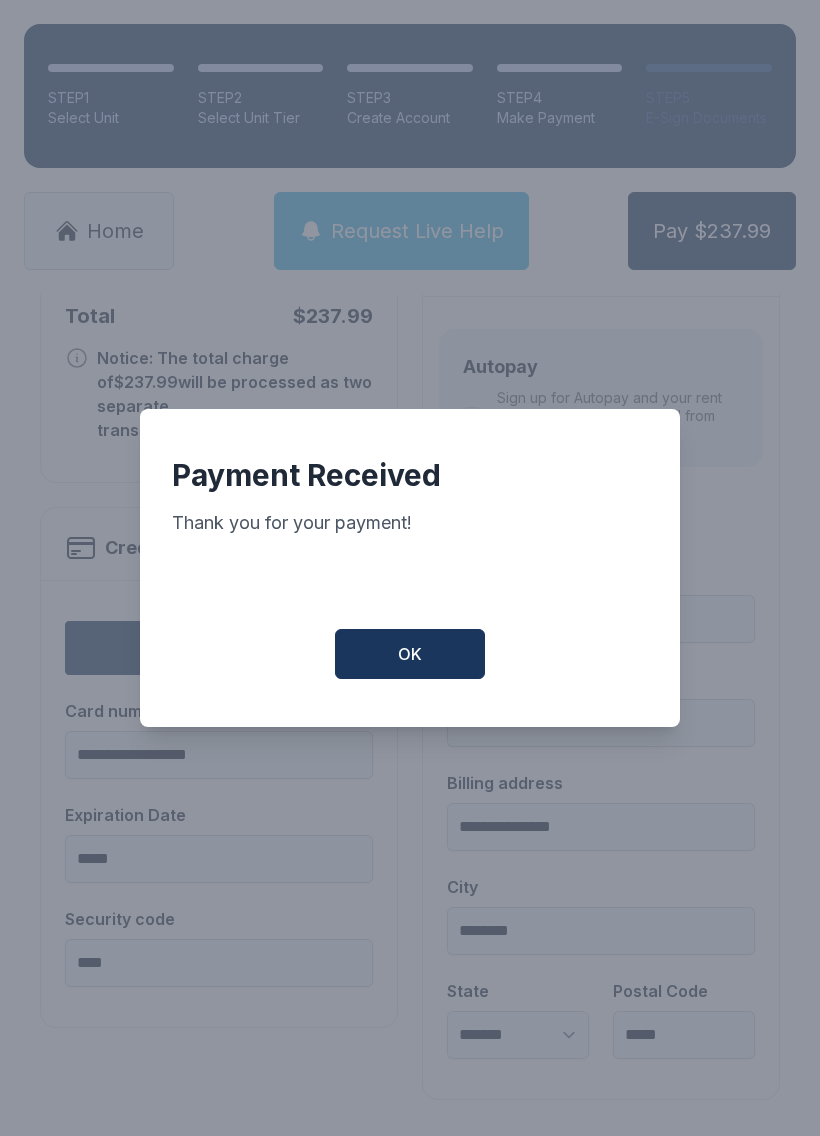 click on "OK" at bounding box center [410, 654] 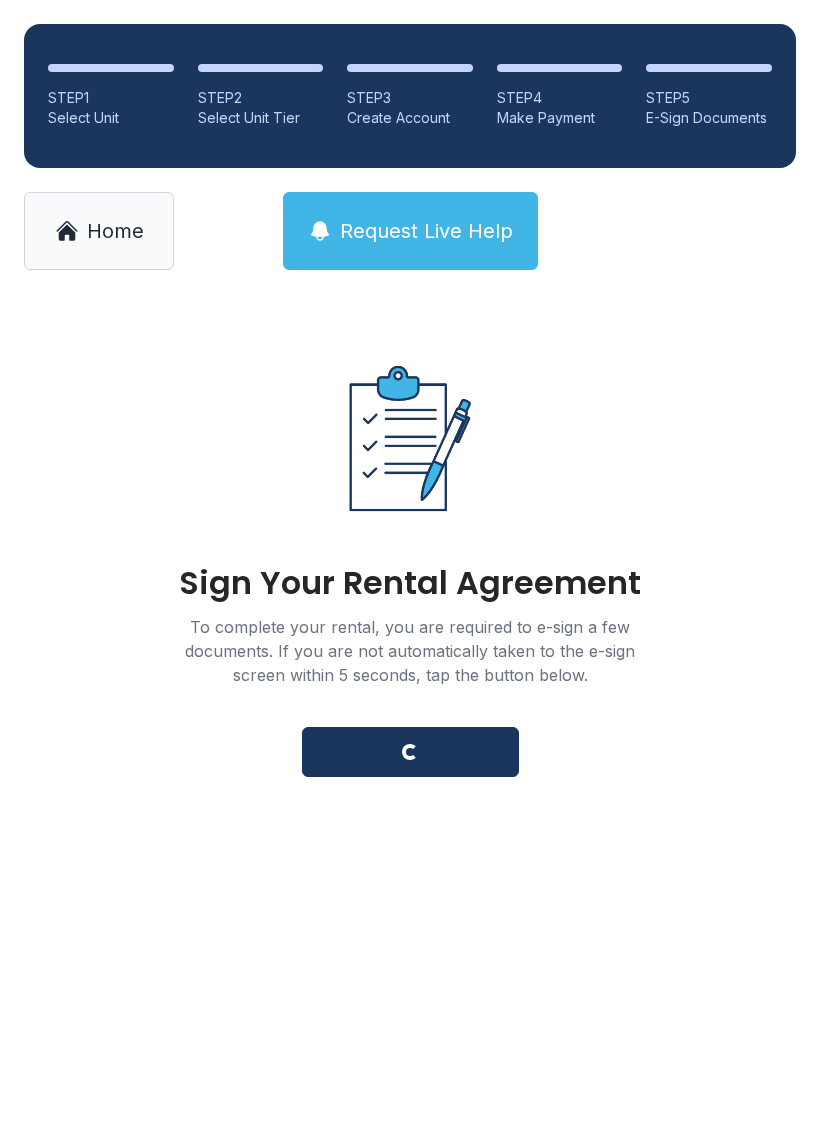 scroll, scrollTop: 0, scrollLeft: 0, axis: both 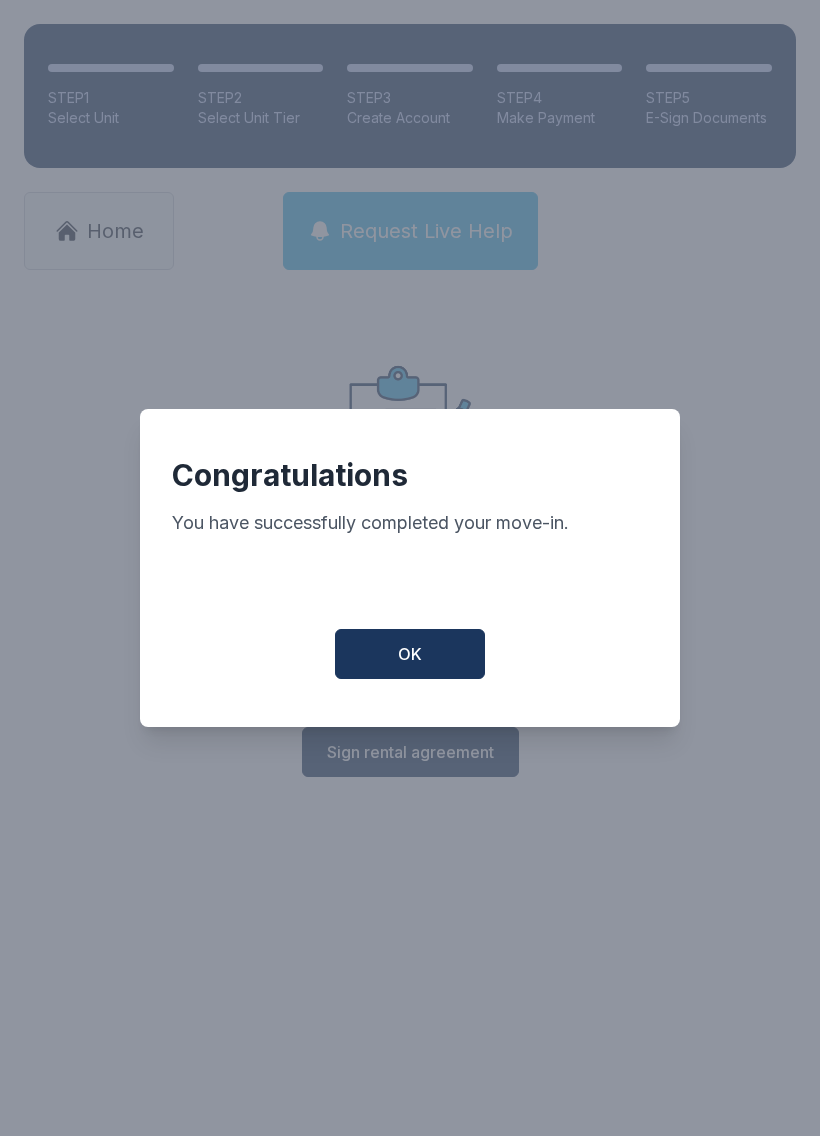 click on "OK" at bounding box center (410, 654) 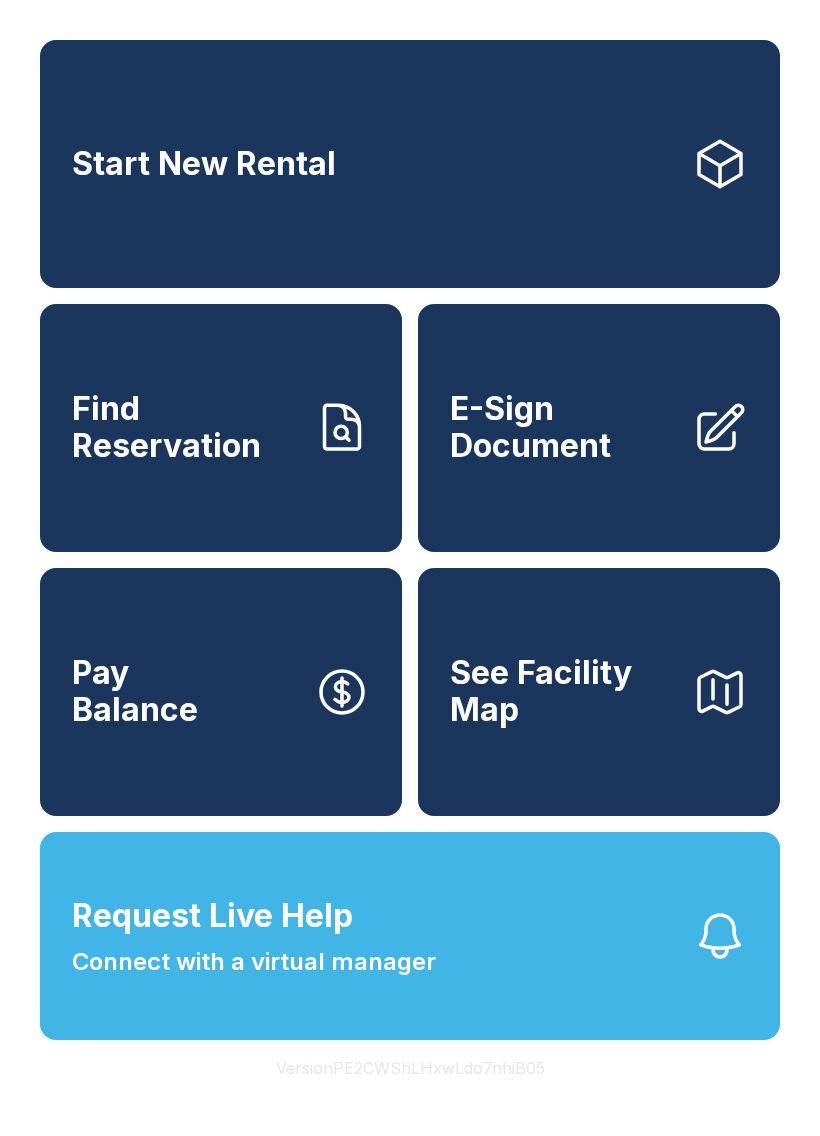 click on "Start New Rental" at bounding box center (204, 164) 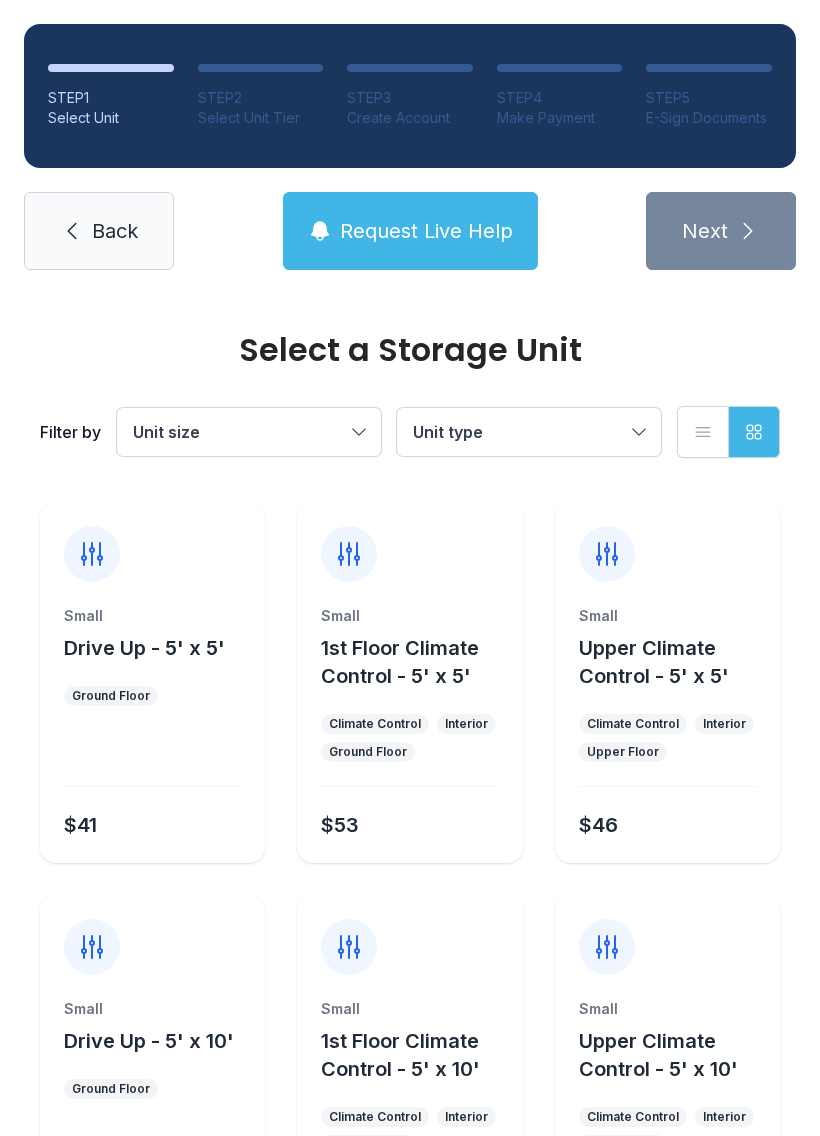 click on "Back" at bounding box center (99, 231) 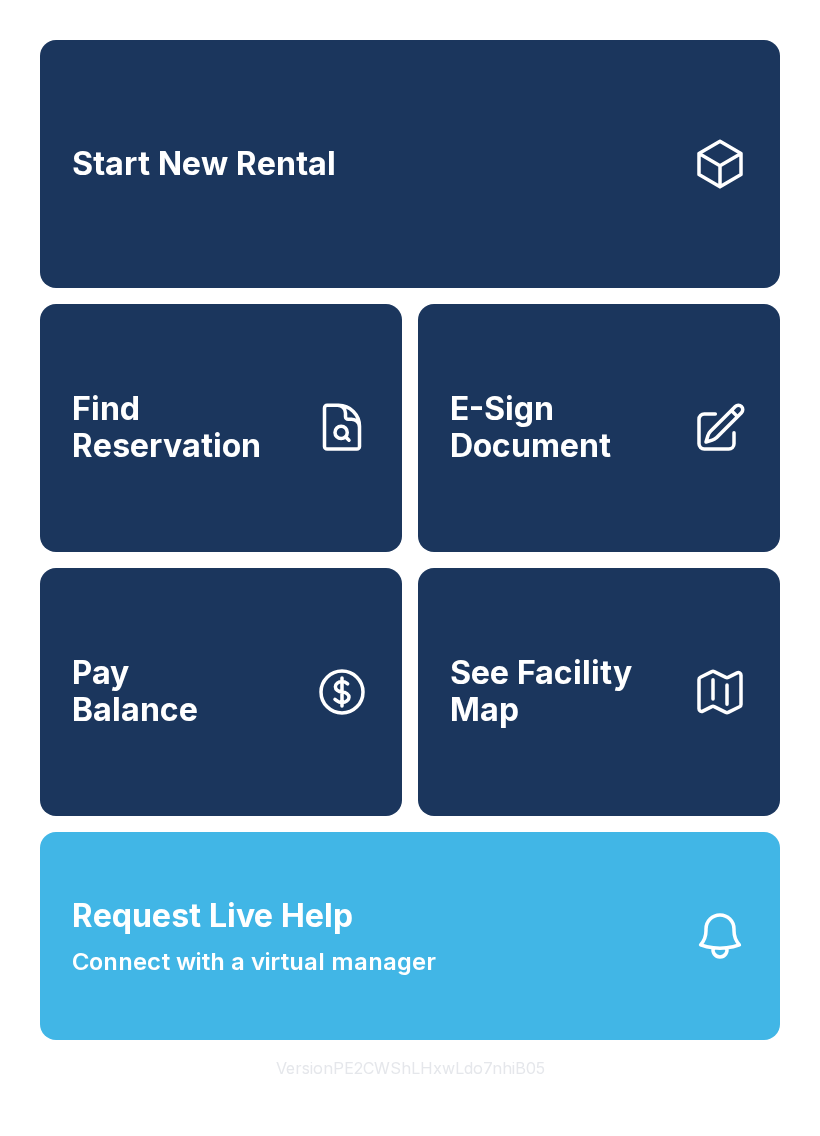 click on "Start New Rental" at bounding box center [410, 164] 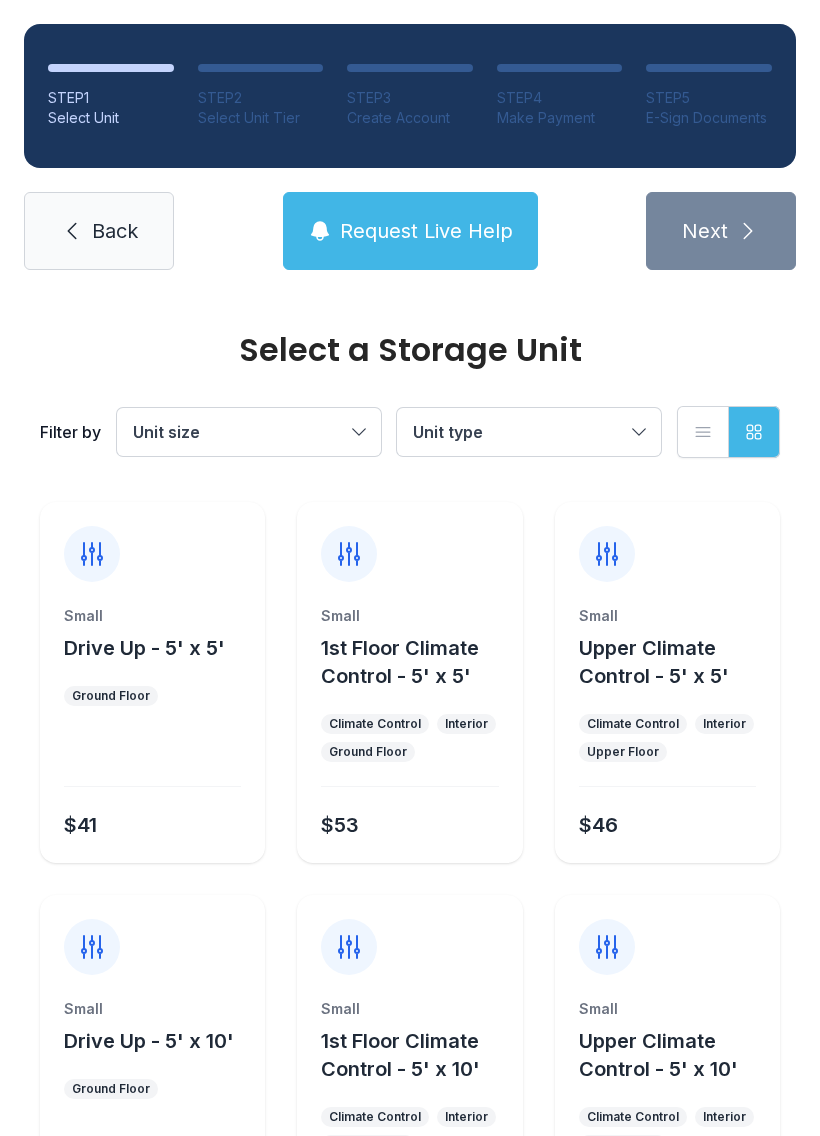 click on "Unit size" at bounding box center [239, 432] 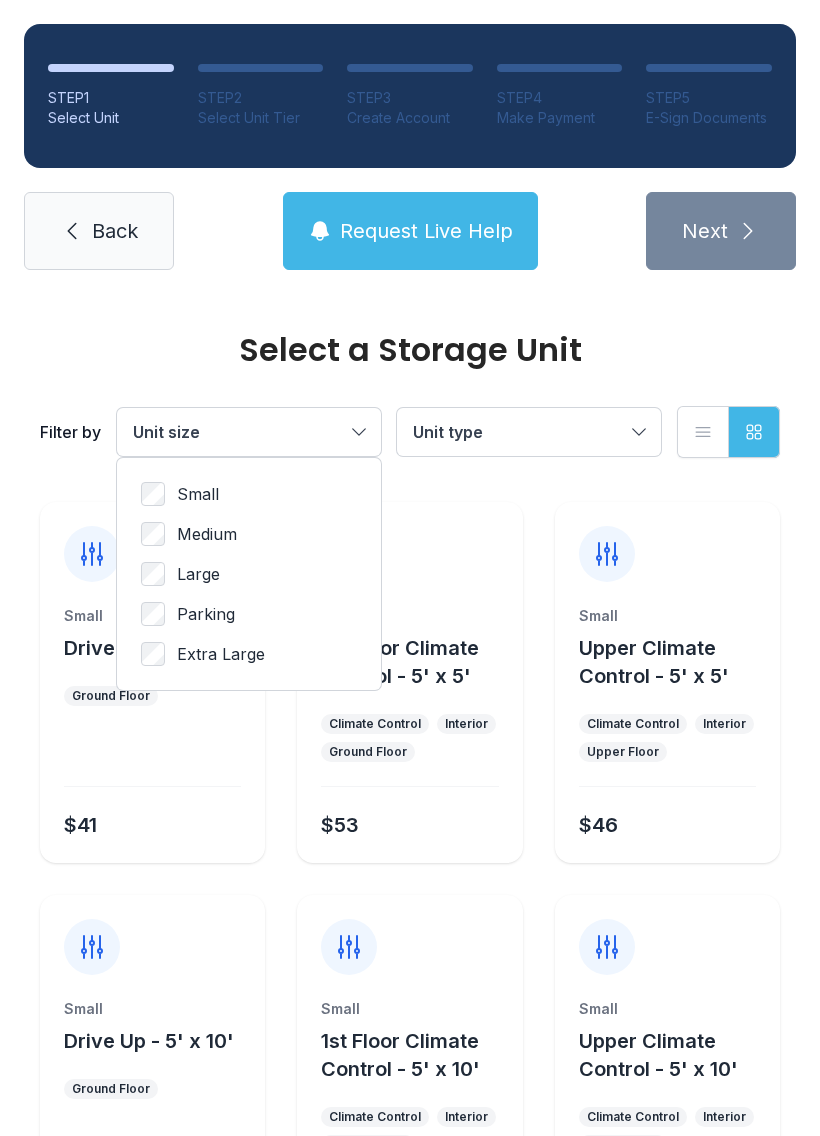 click on "Unit type" at bounding box center [519, 432] 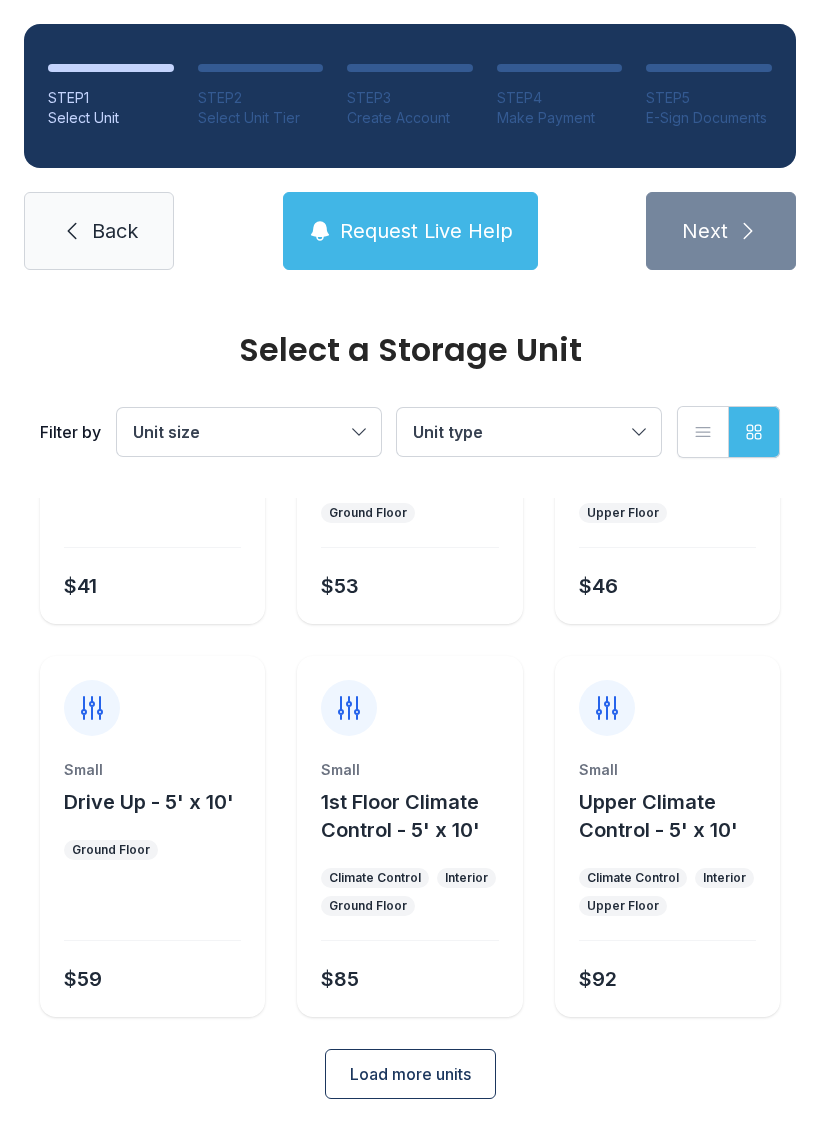 scroll, scrollTop: 238, scrollLeft: 0, axis: vertical 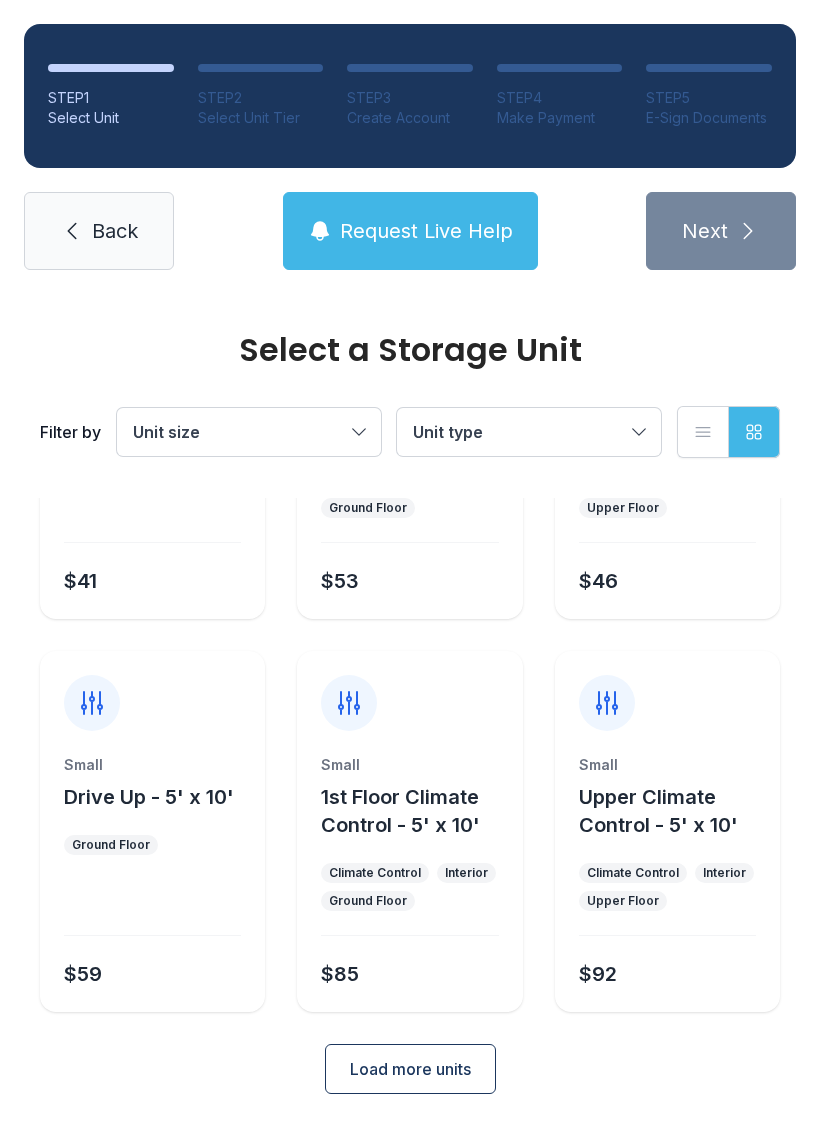 click on "STEP  3" at bounding box center [410, 98] 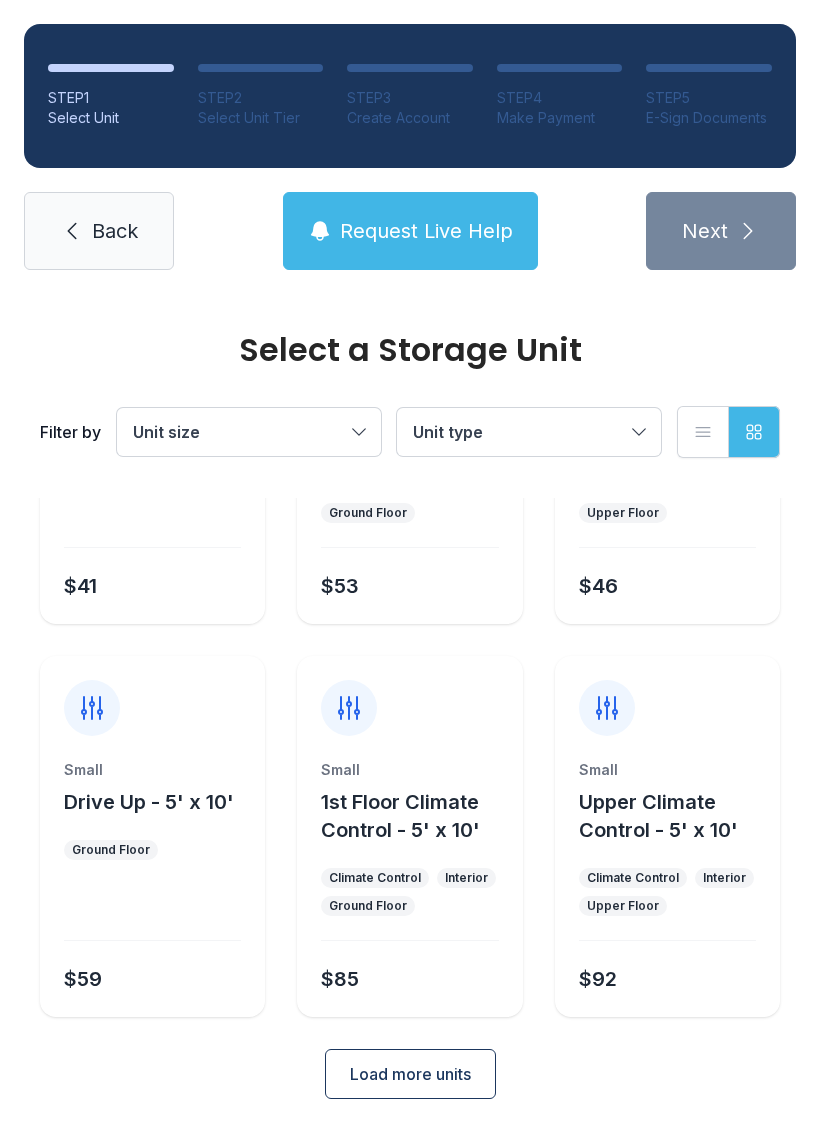 scroll, scrollTop: 238, scrollLeft: 0, axis: vertical 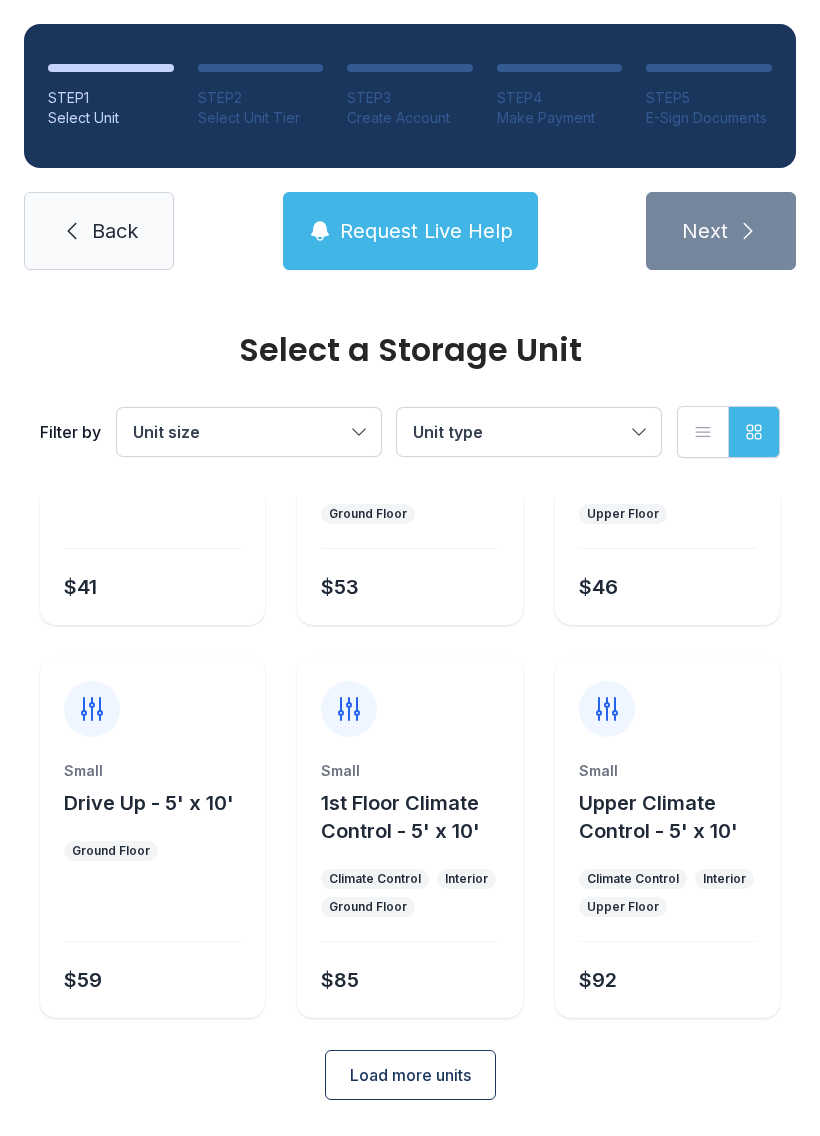 click on "Back" at bounding box center (115, 231) 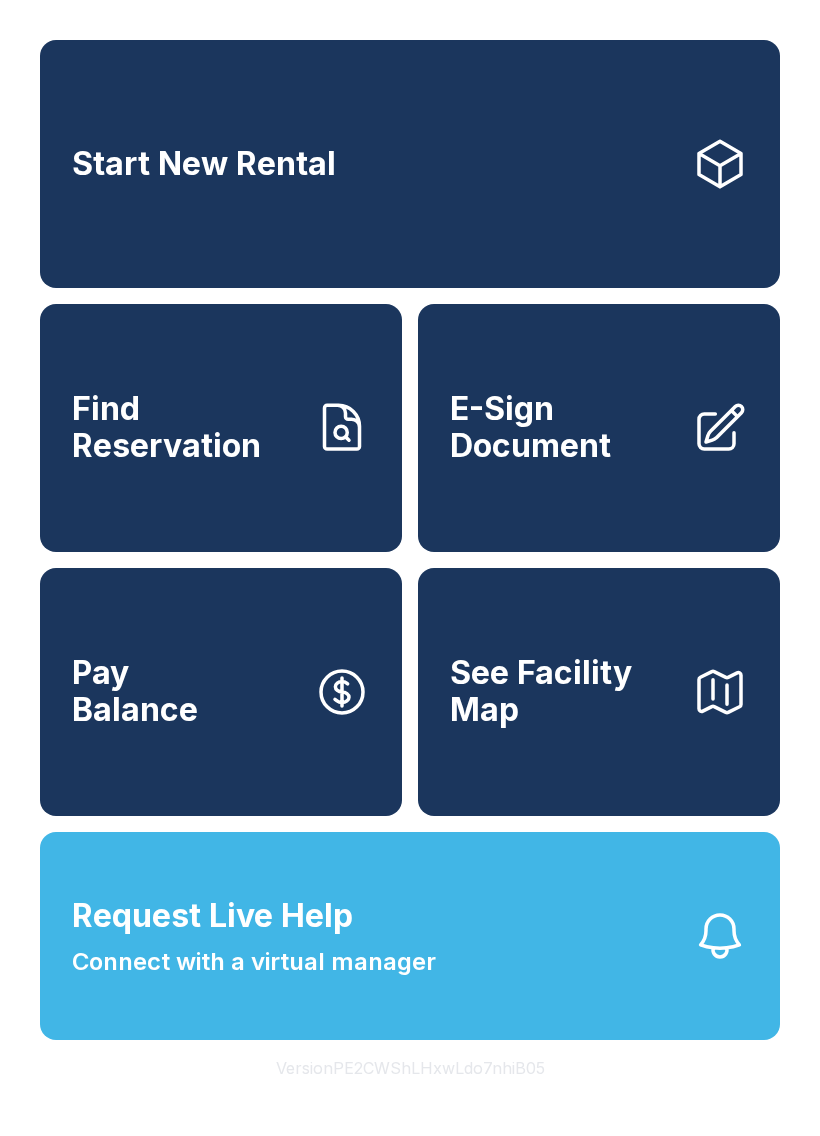 click on "Start New Rental" at bounding box center [410, 164] 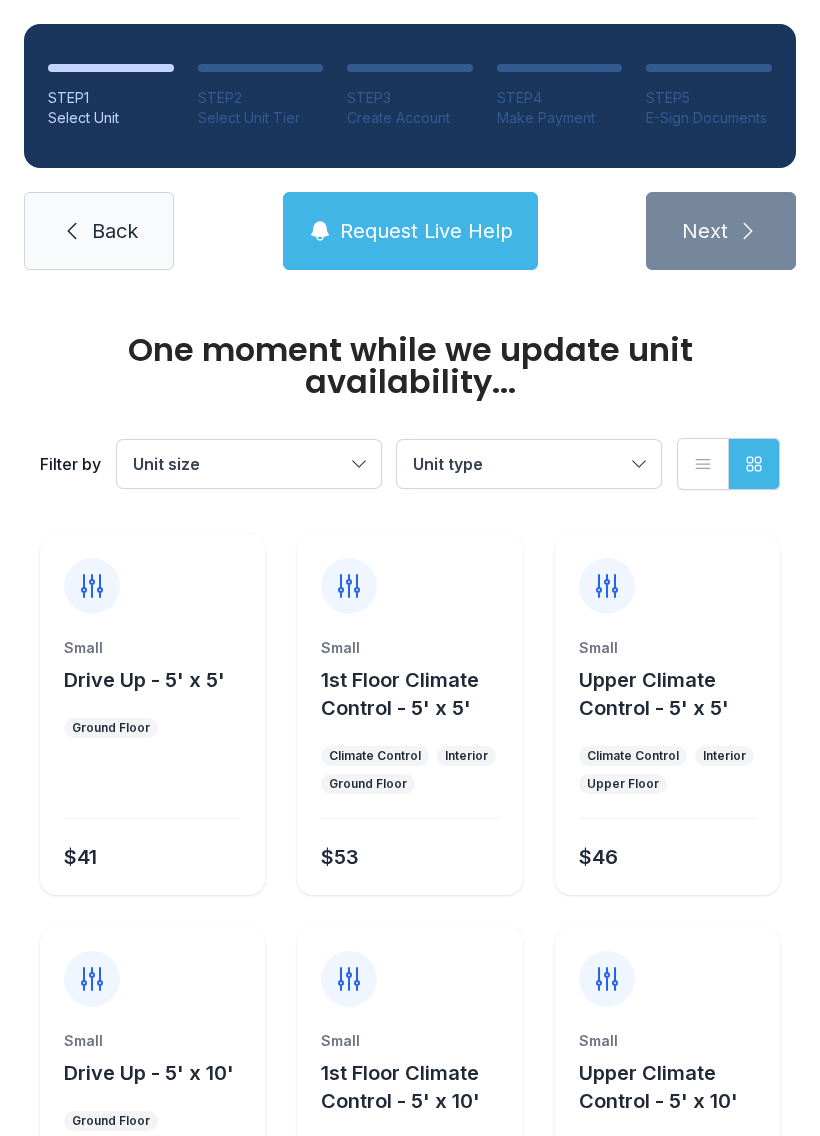 click on "Back" at bounding box center [99, 231] 